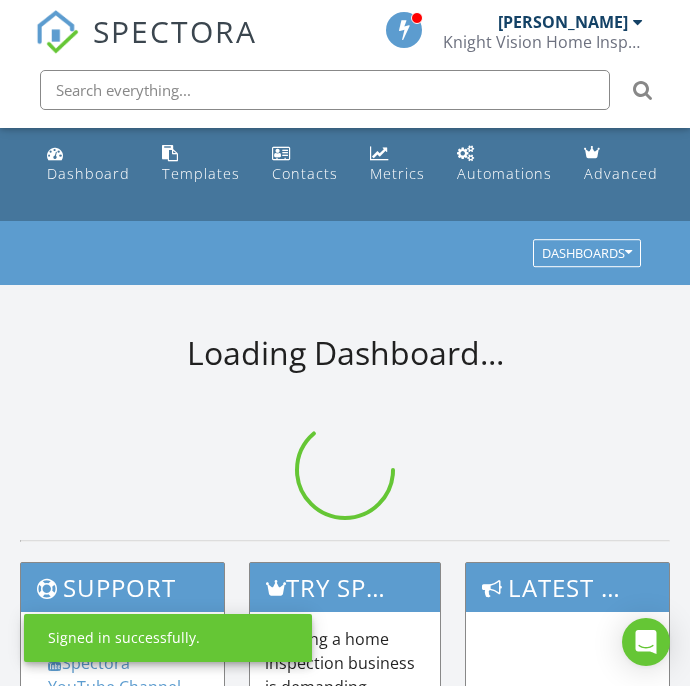 scroll, scrollTop: 0, scrollLeft: 0, axis: both 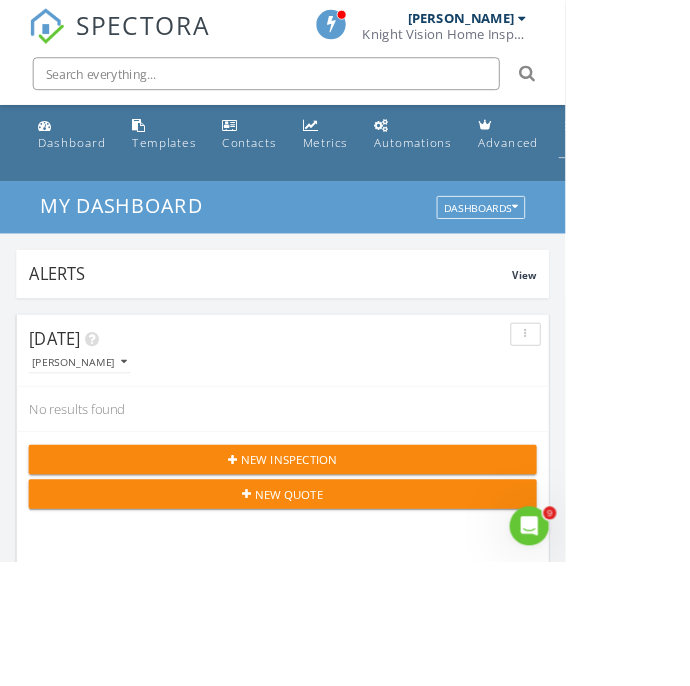 click on "Settings" at bounding box center [720, 173] 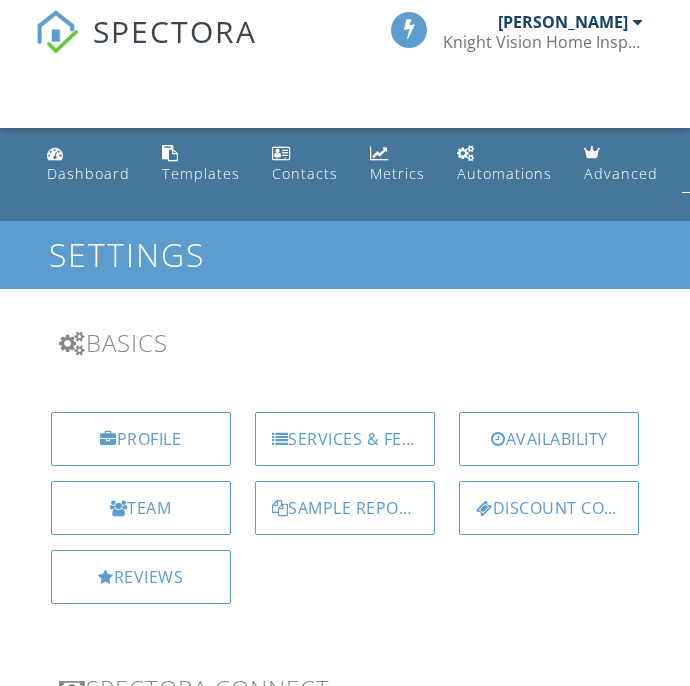 scroll, scrollTop: 209, scrollLeft: 0, axis: vertical 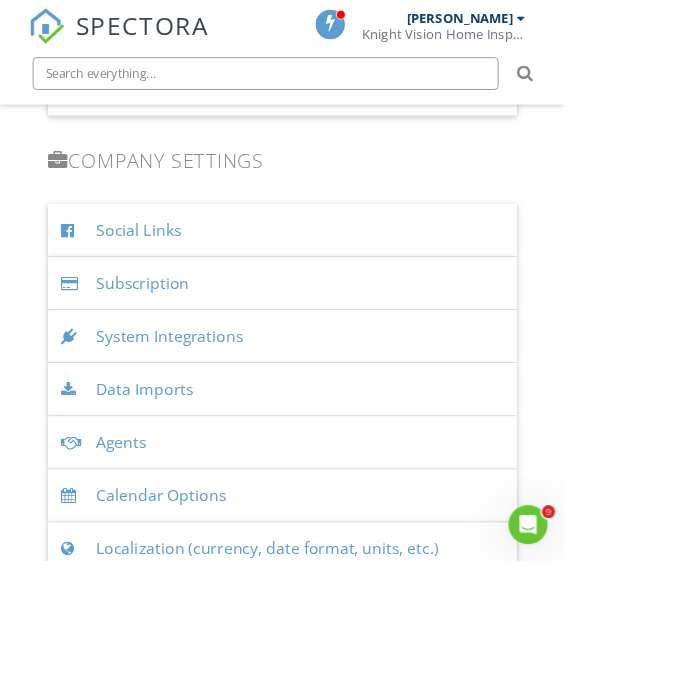 click on "Subscription" at bounding box center [345, 346] 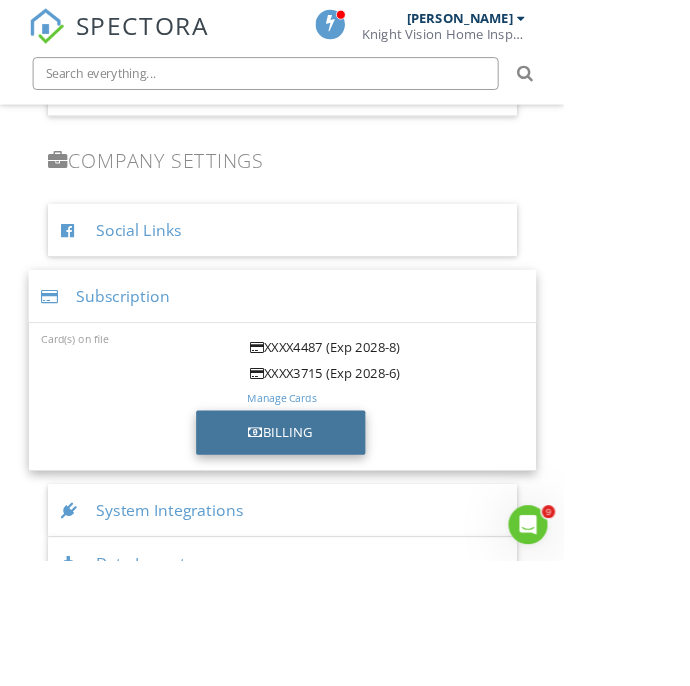 click on "Billing" at bounding box center (343, 529) 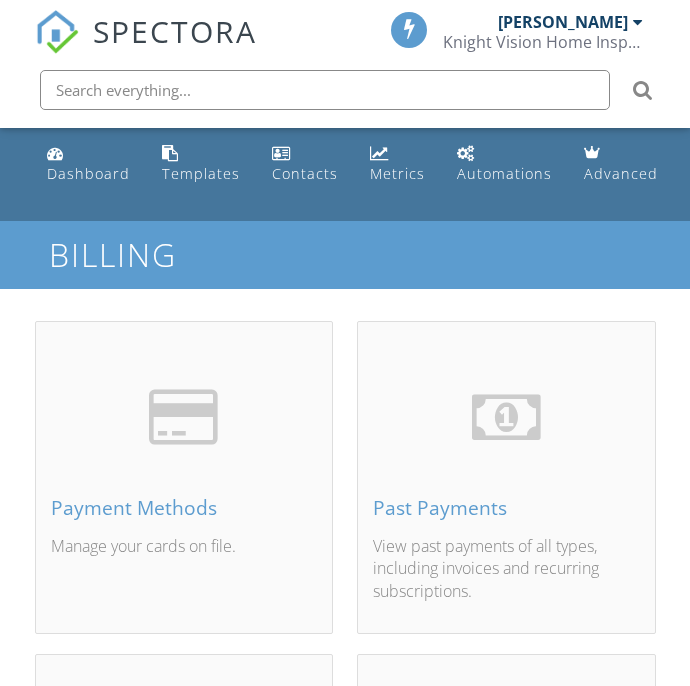 scroll, scrollTop: 0, scrollLeft: 0, axis: both 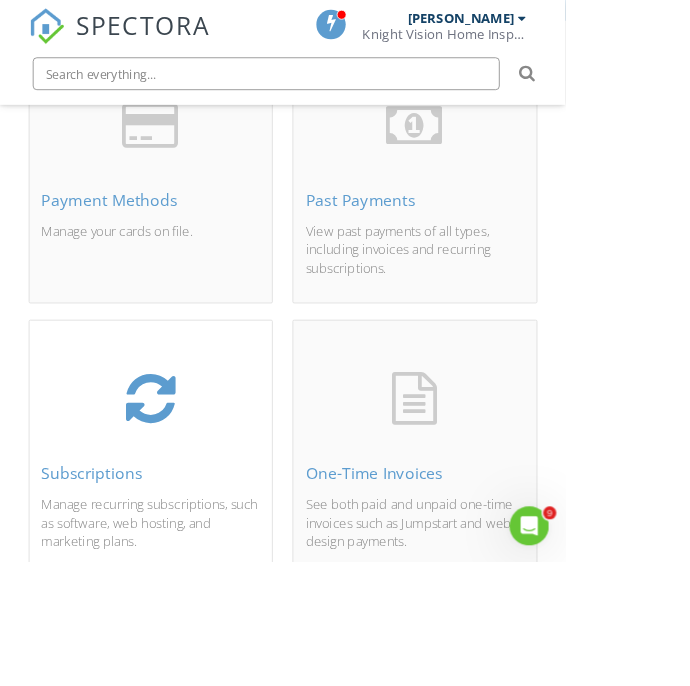 click on "Subscriptions" at bounding box center [184, 577] 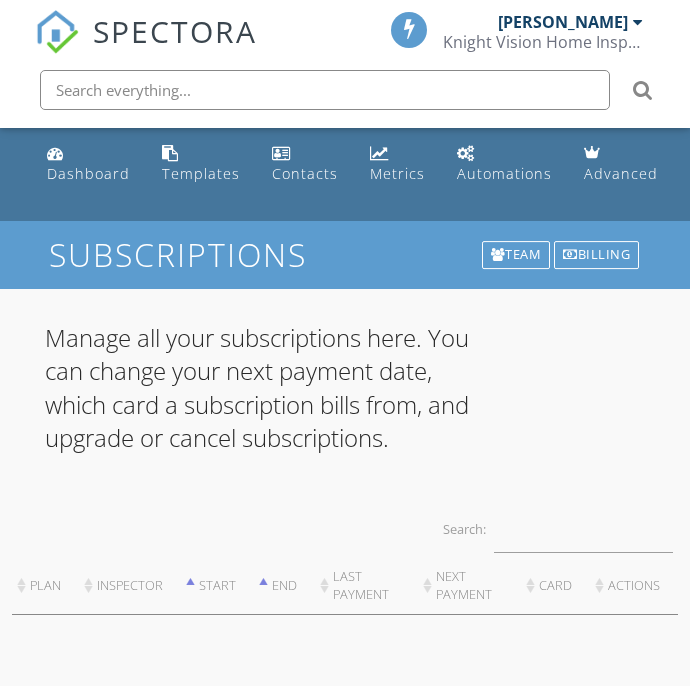 scroll, scrollTop: 0, scrollLeft: 0, axis: both 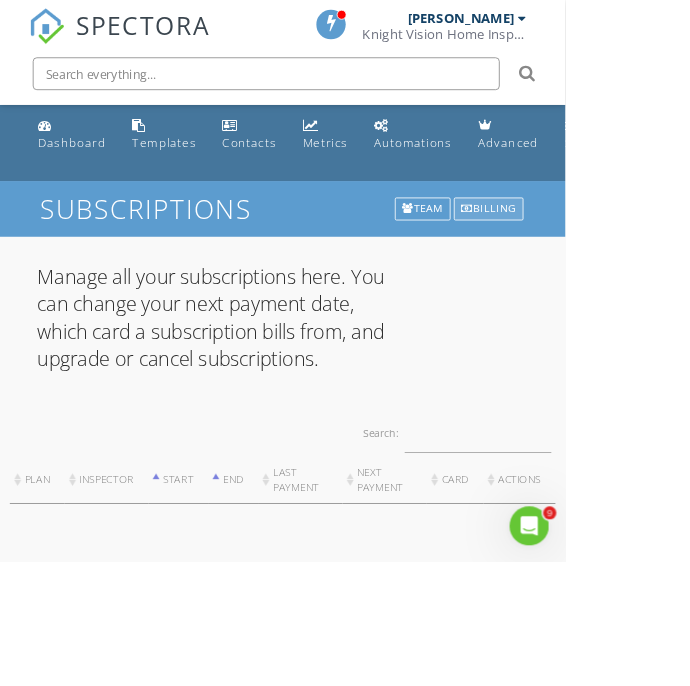 click on "Billing" at bounding box center (596, 255) 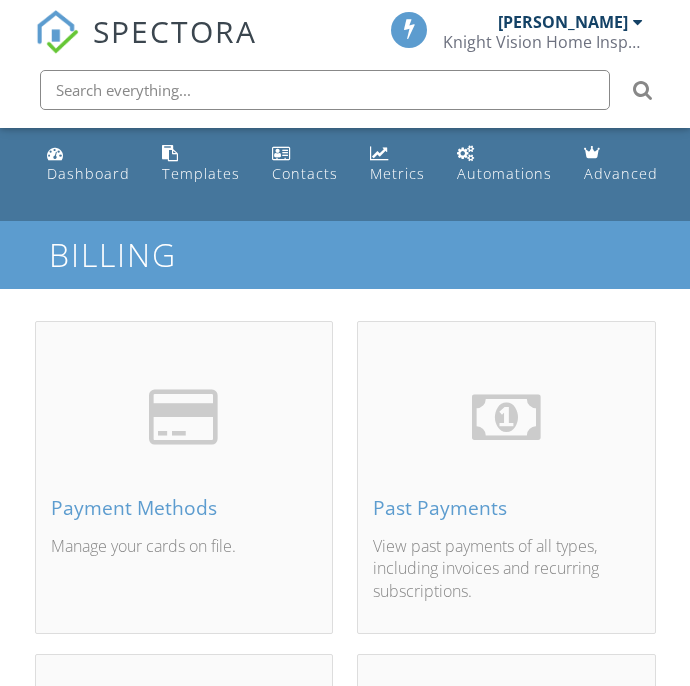 scroll, scrollTop: 0, scrollLeft: 0, axis: both 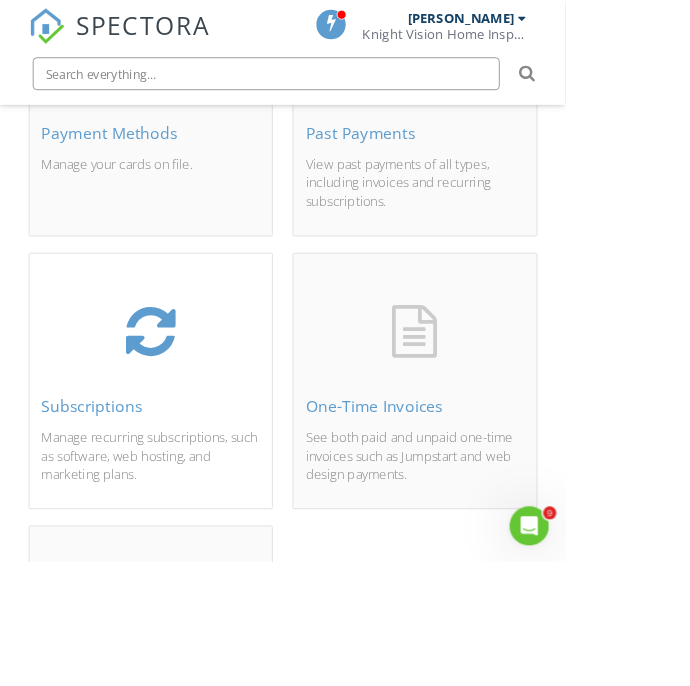 click on "Subscriptions
Manage recurring subscriptions, such as software, web hosting, and marketing plans." at bounding box center (184, 489) 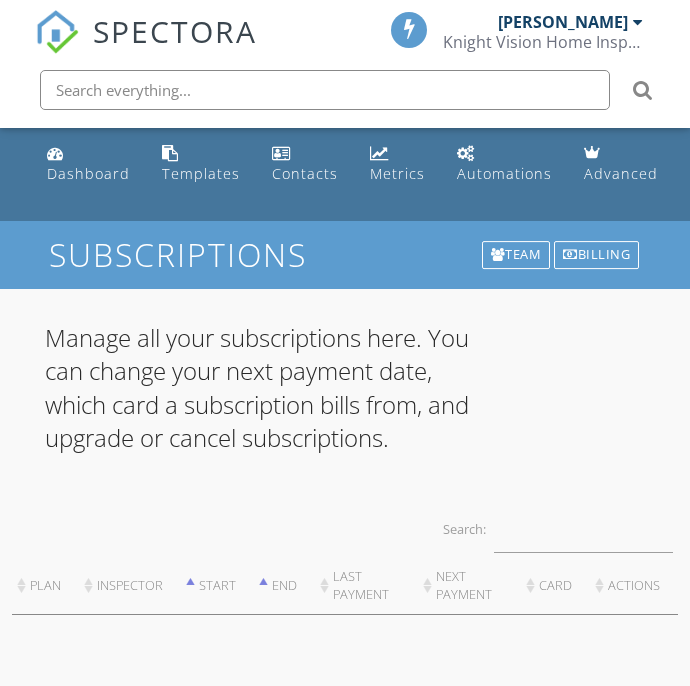 scroll, scrollTop: 0, scrollLeft: 0, axis: both 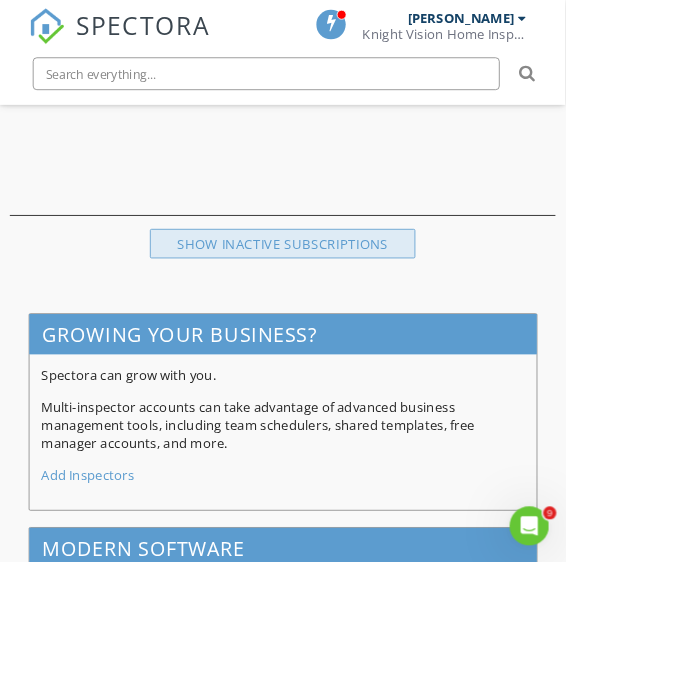 click on "Show inactive subscriptions" at bounding box center [345, 298] 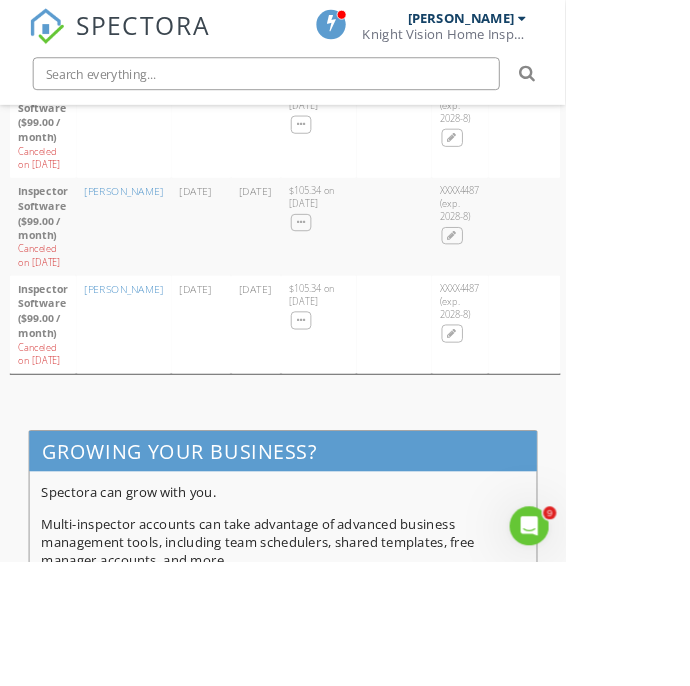 scroll, scrollTop: 756, scrollLeft: 0, axis: vertical 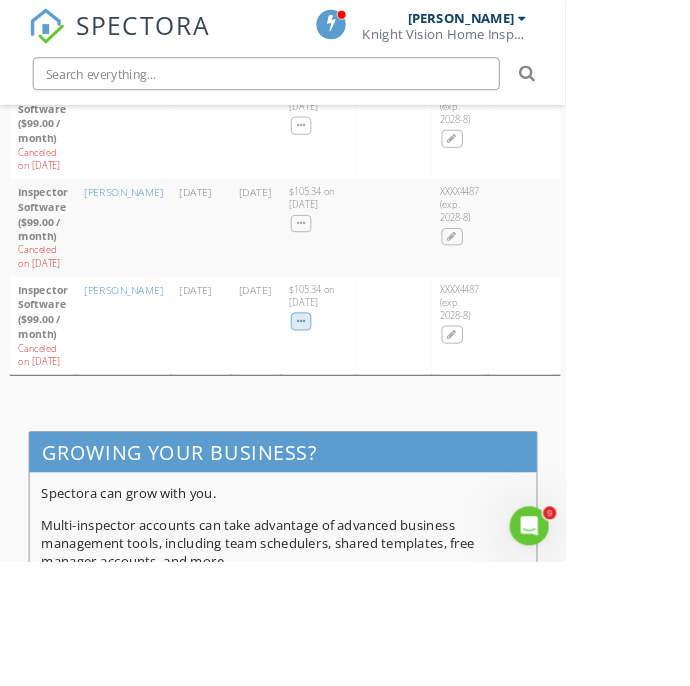 click at bounding box center [367, 392] 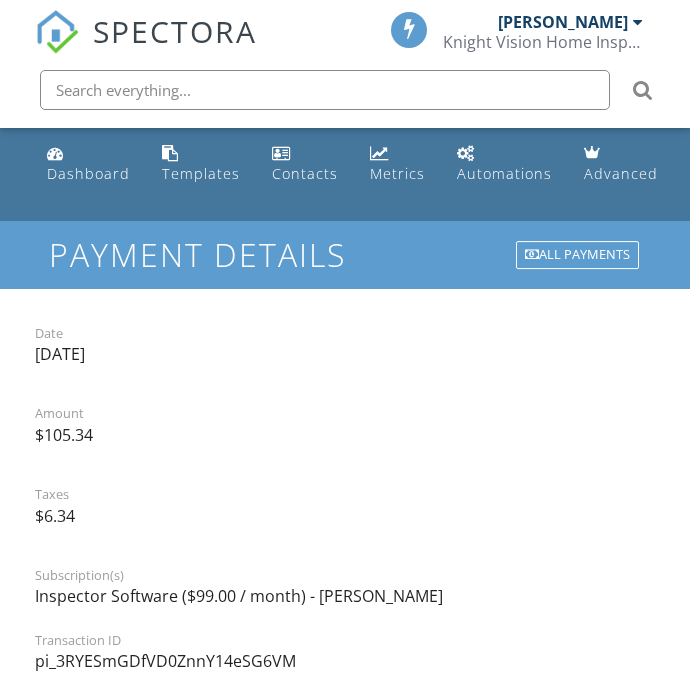 scroll, scrollTop: 0, scrollLeft: 0, axis: both 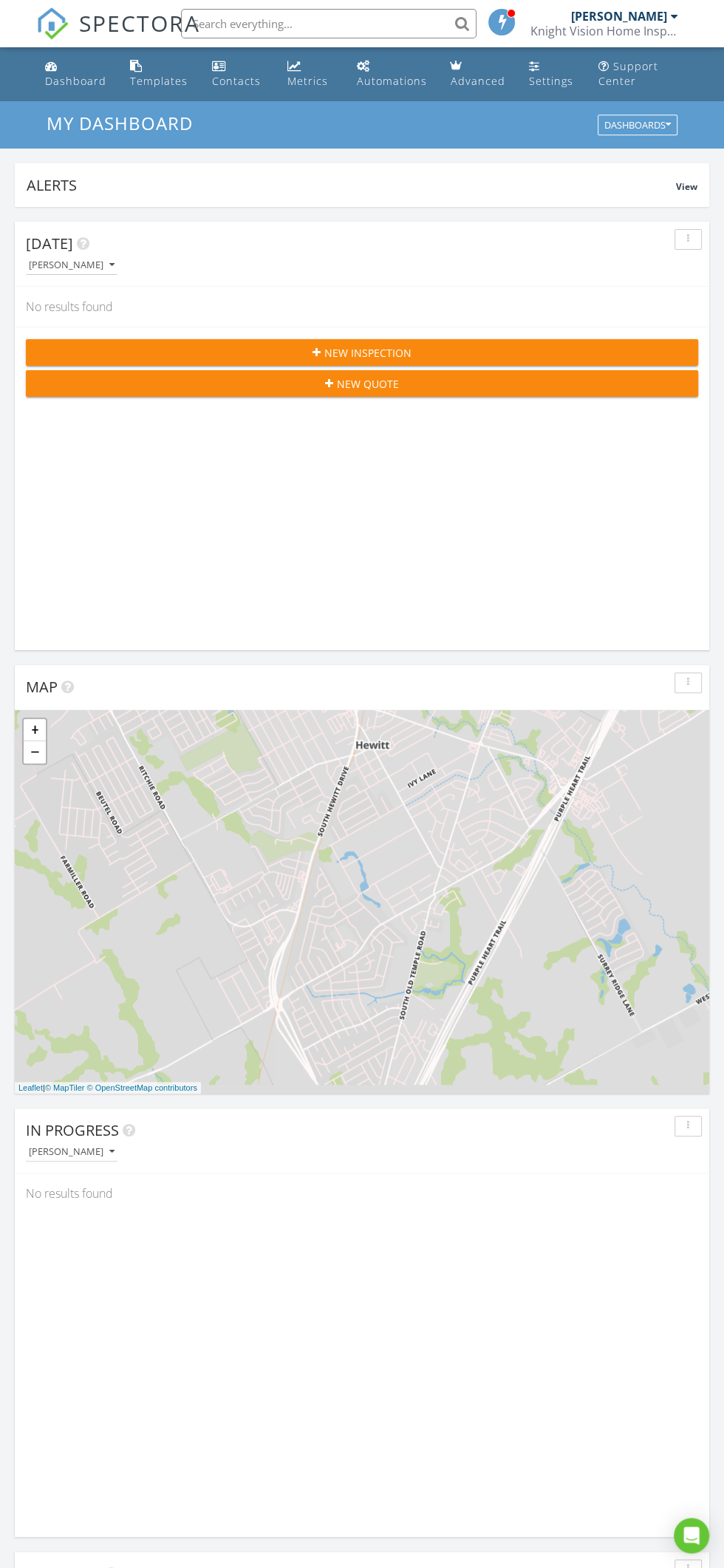 click on "My Dashboard
Dashboards" at bounding box center [362, 125] 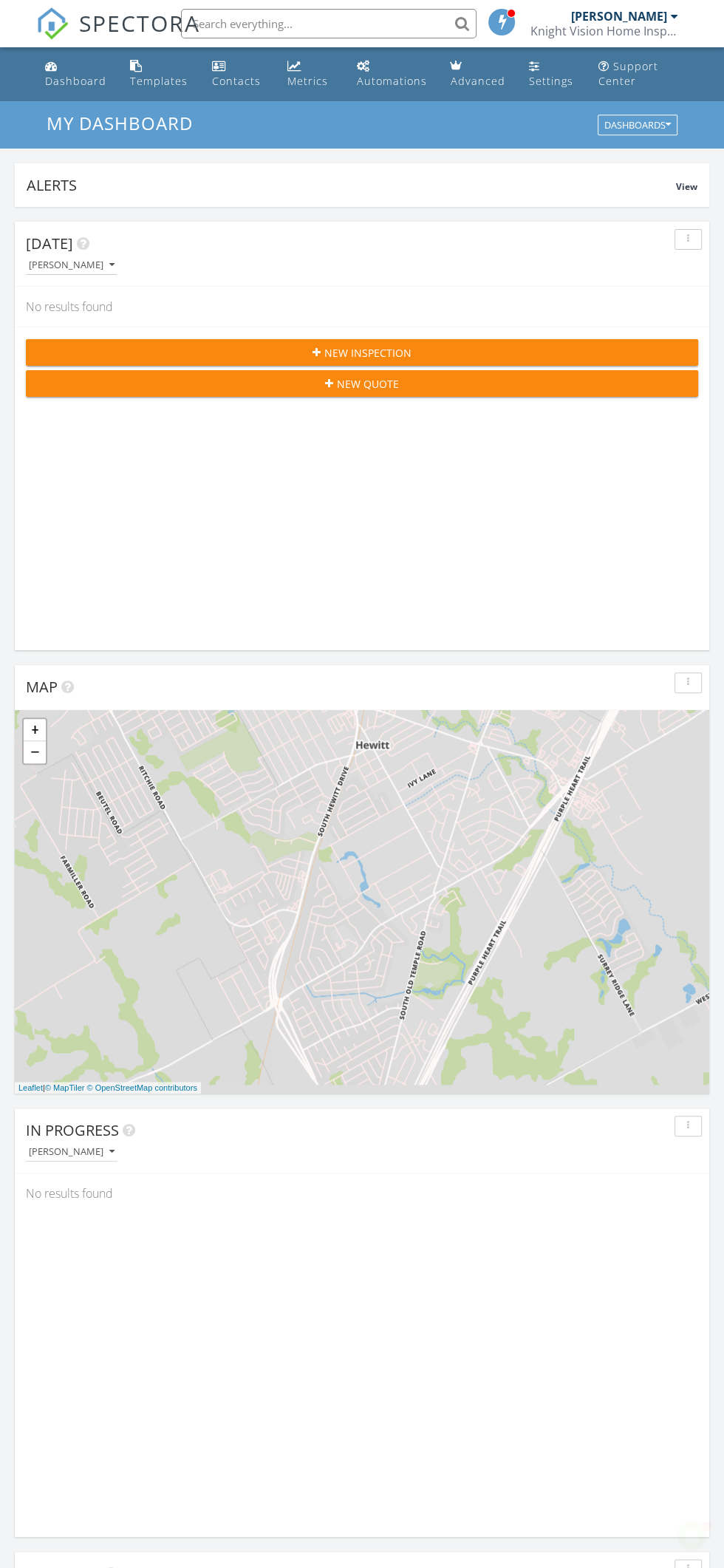 scroll, scrollTop: 0, scrollLeft: 0, axis: both 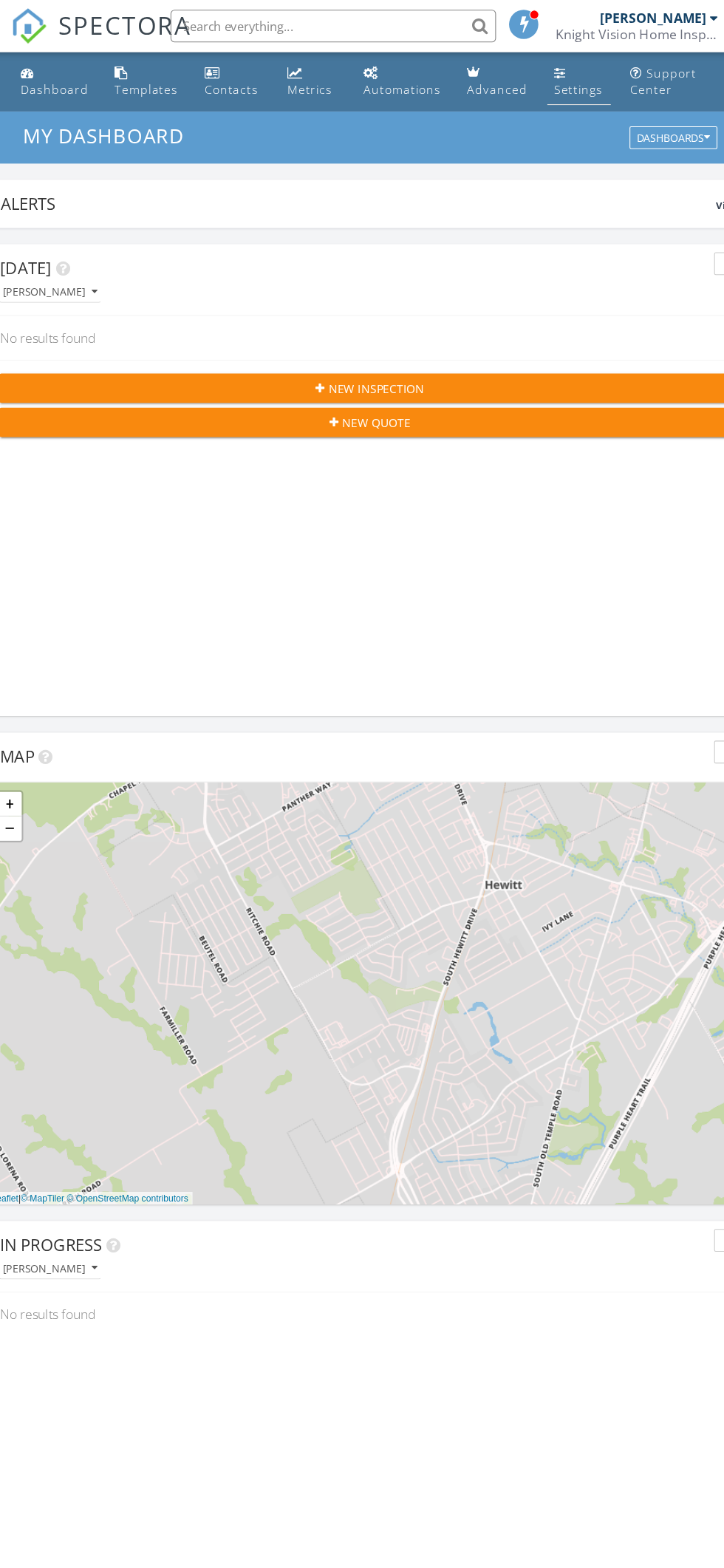 click on "Settings" at bounding box center (551, 81) 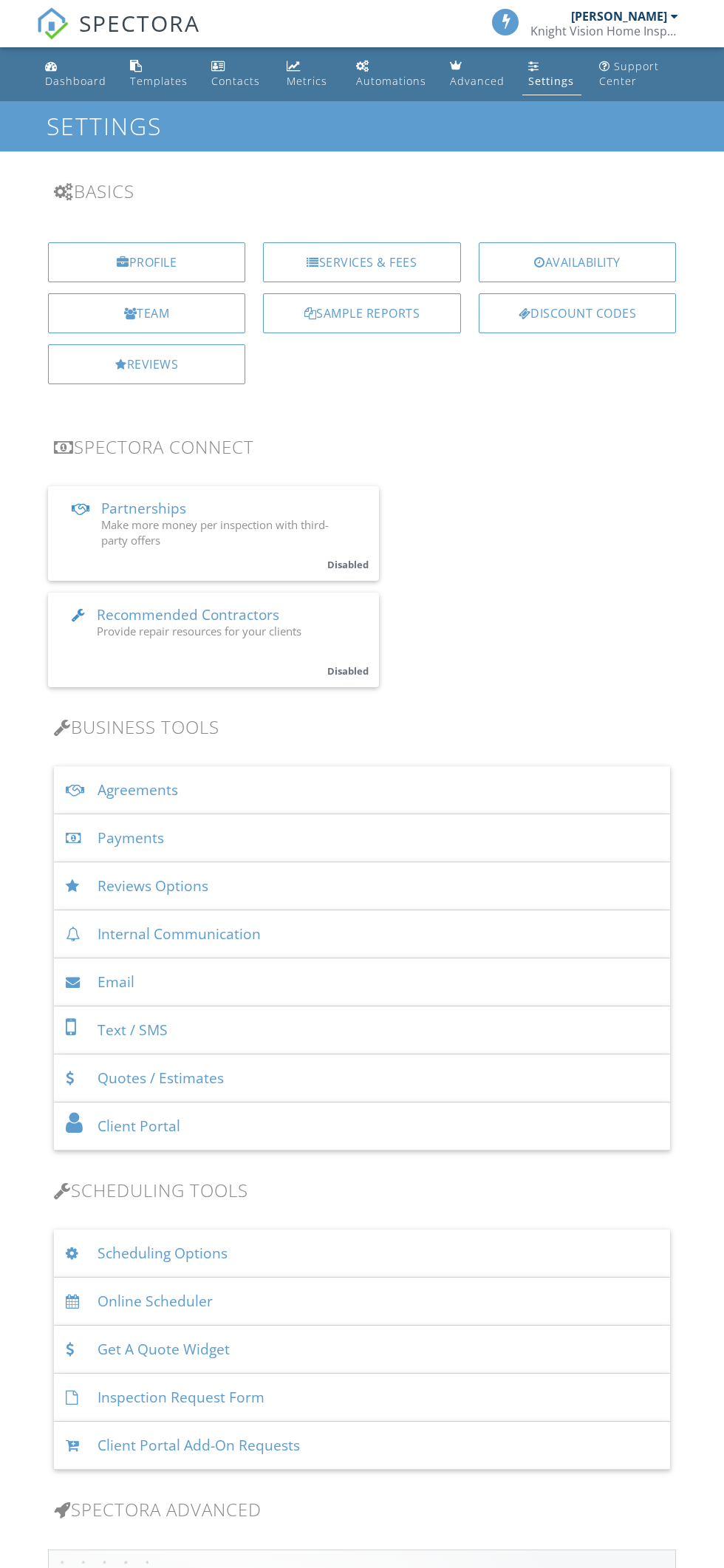 scroll, scrollTop: 0, scrollLeft: 0, axis: both 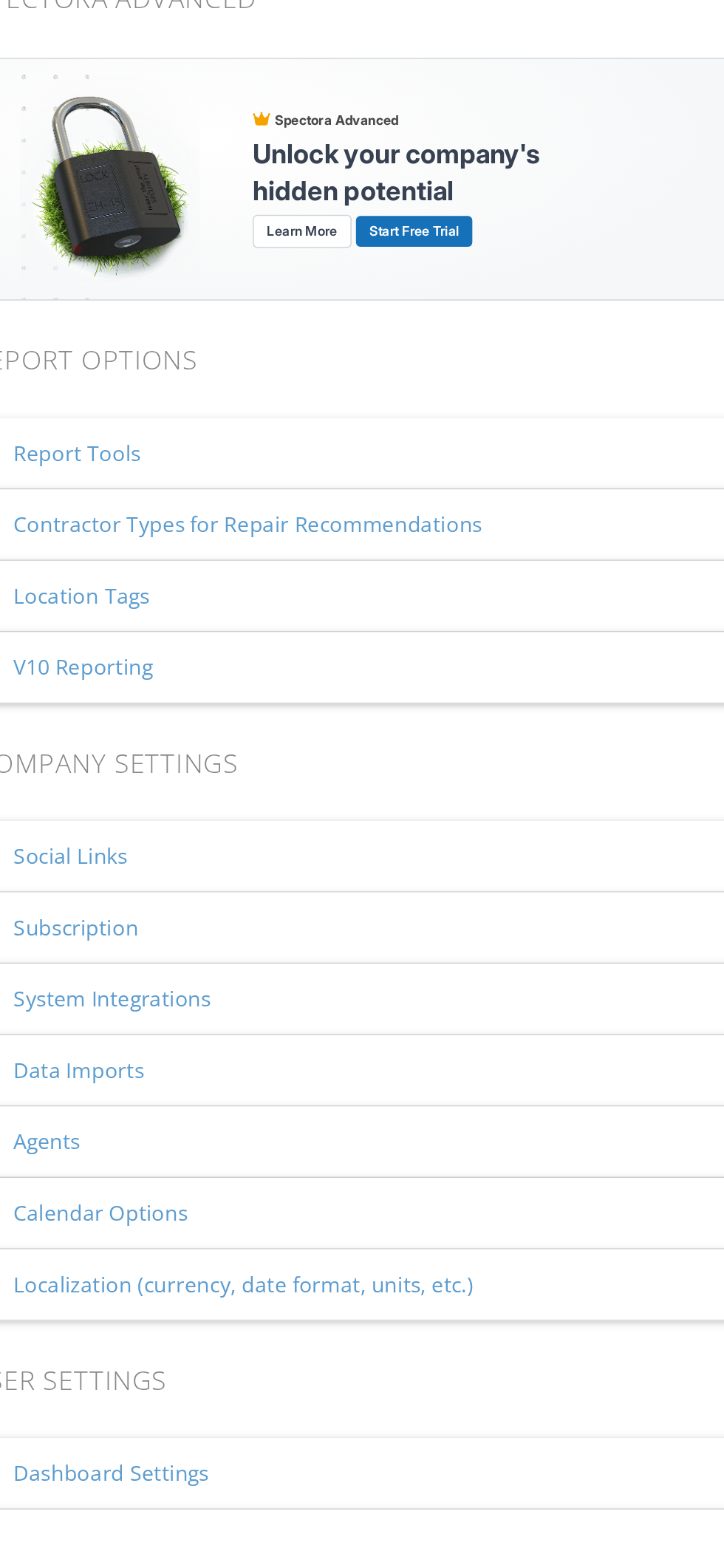 click on "Subscription" at bounding box center [362, 1176] 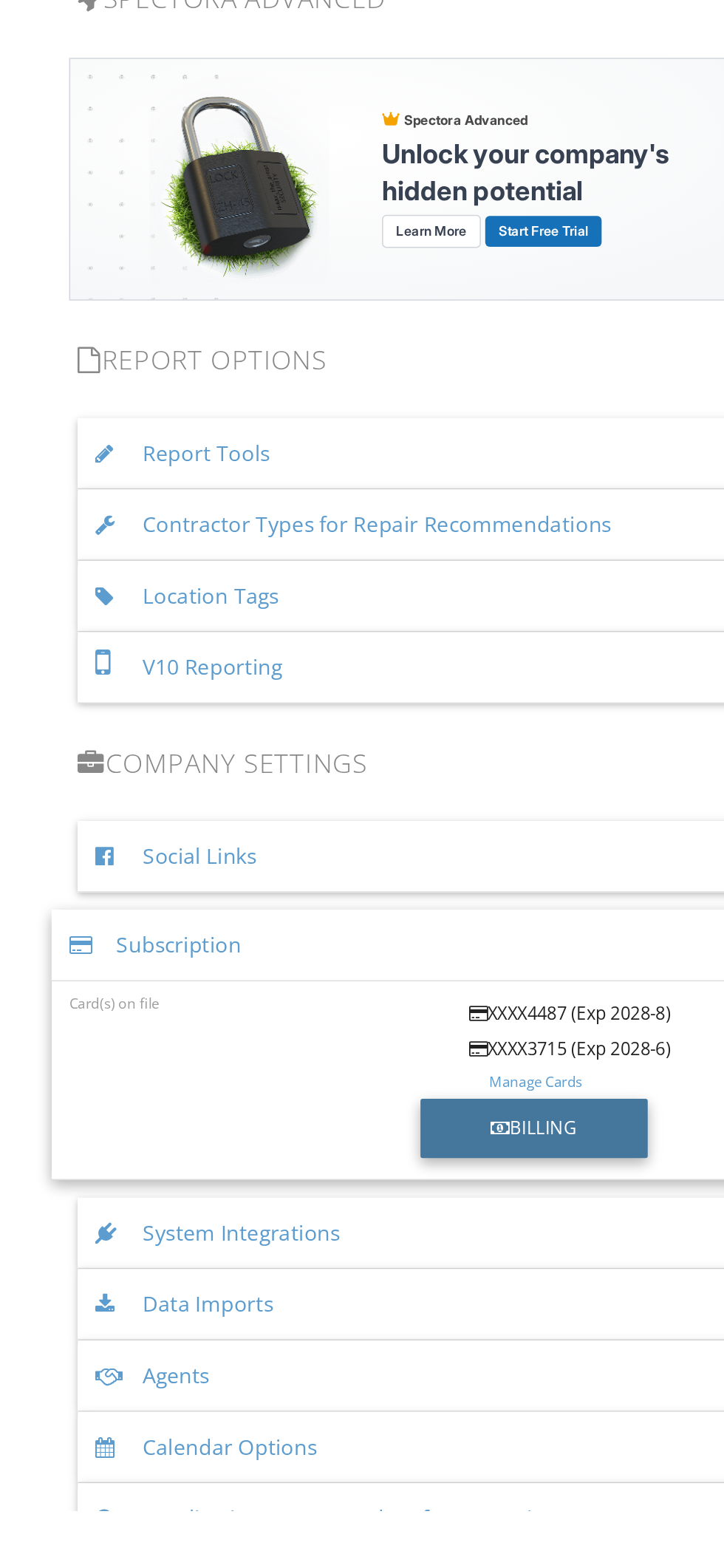 click on "Billing" at bounding box center (361, 1311) 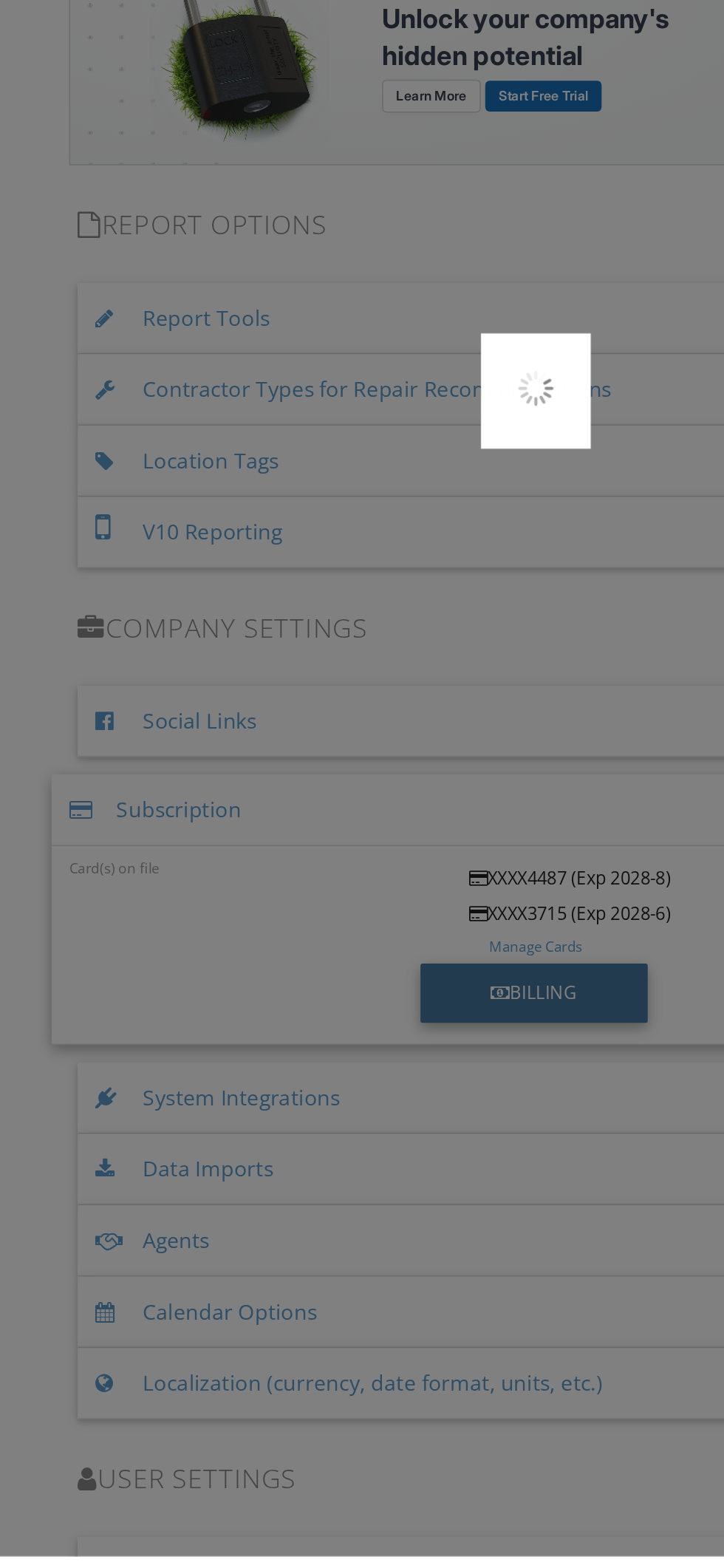scroll, scrollTop: 1113, scrollLeft: 0, axis: vertical 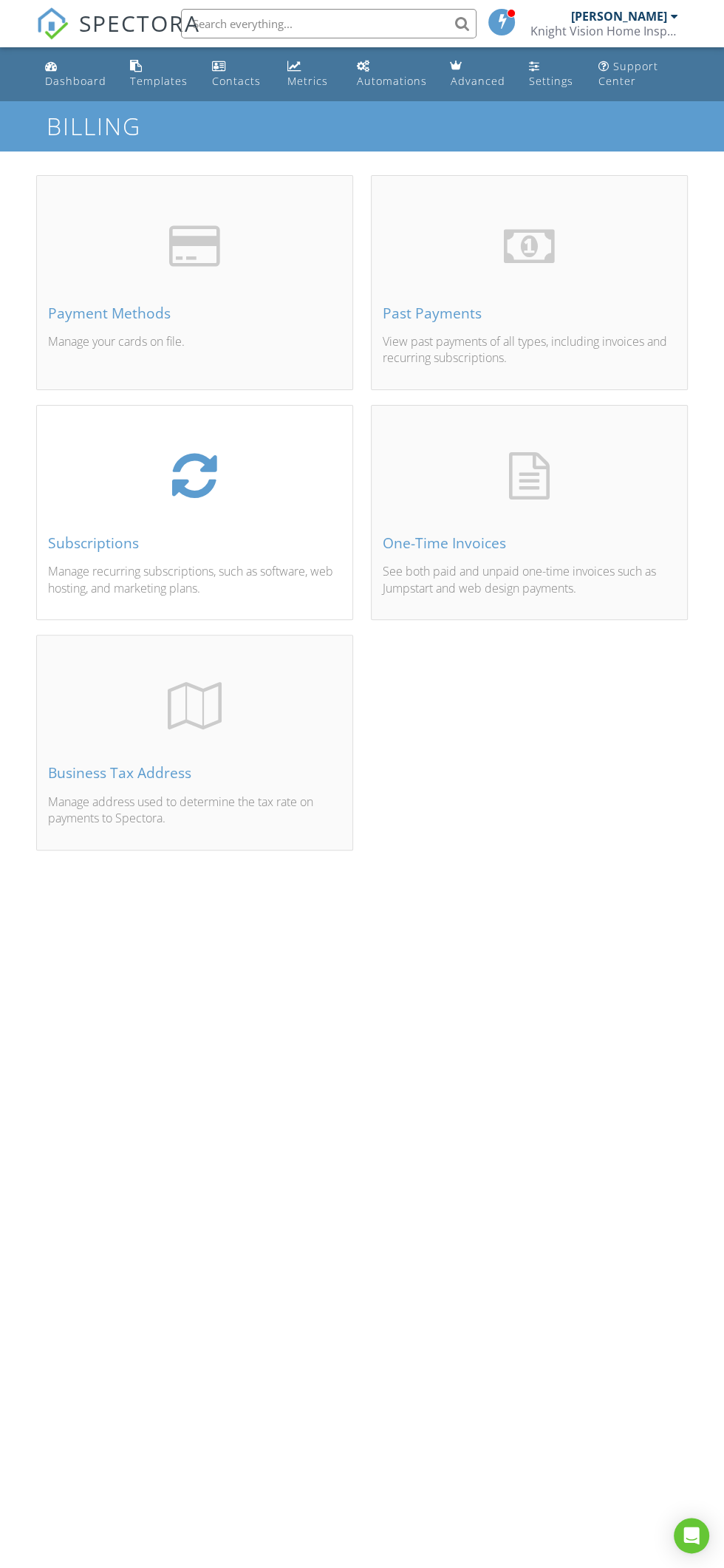 click on "Subscriptions
Manage recurring subscriptions, such as software, web hosting, and marketing plans." at bounding box center [194, 530] 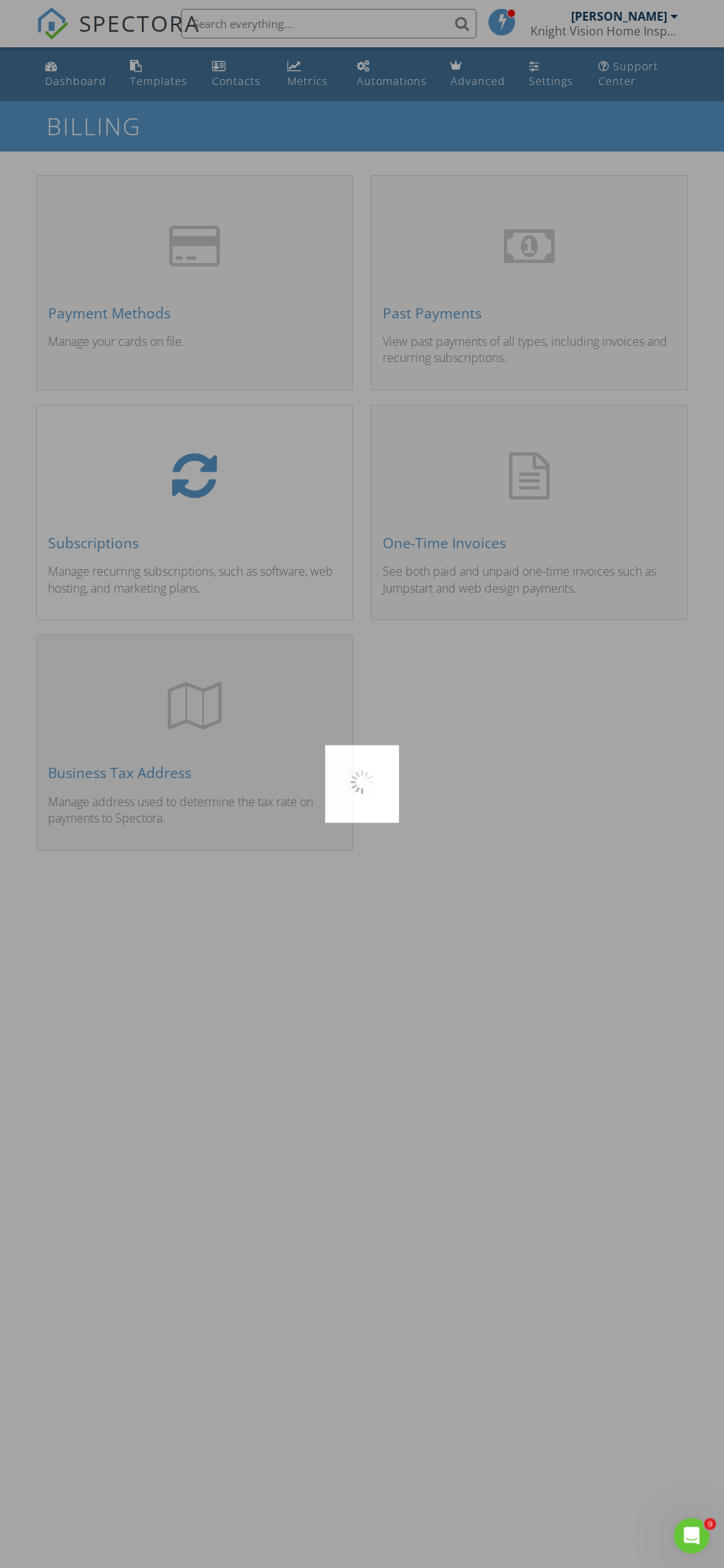 scroll, scrollTop: 0, scrollLeft: 0, axis: both 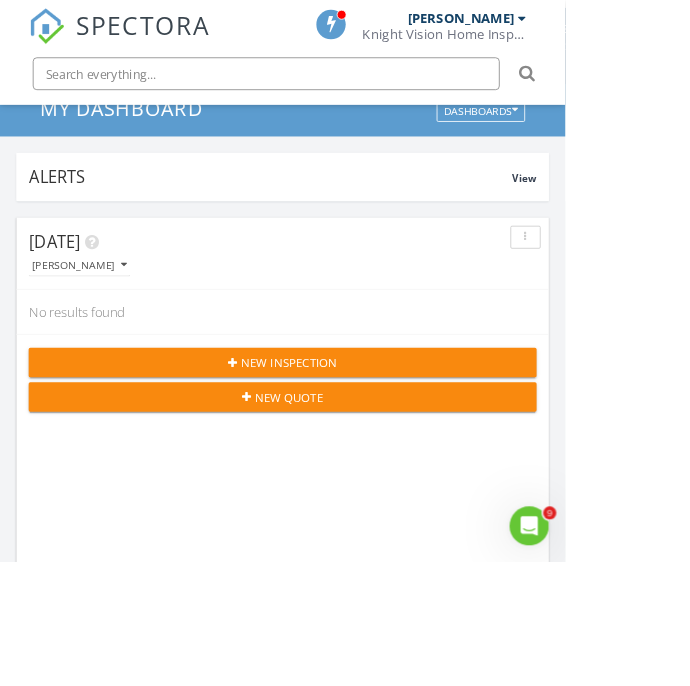 click on "New Inspection" at bounding box center (345, 443) 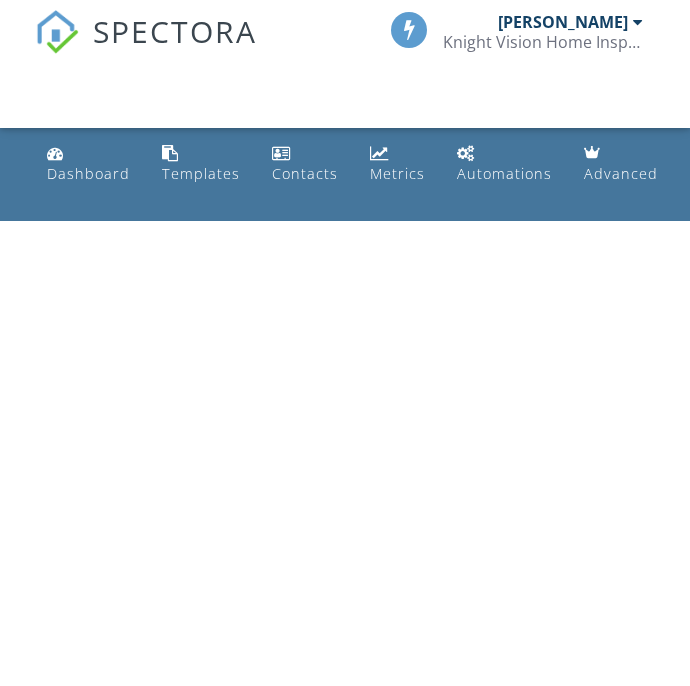 scroll, scrollTop: 0, scrollLeft: 0, axis: both 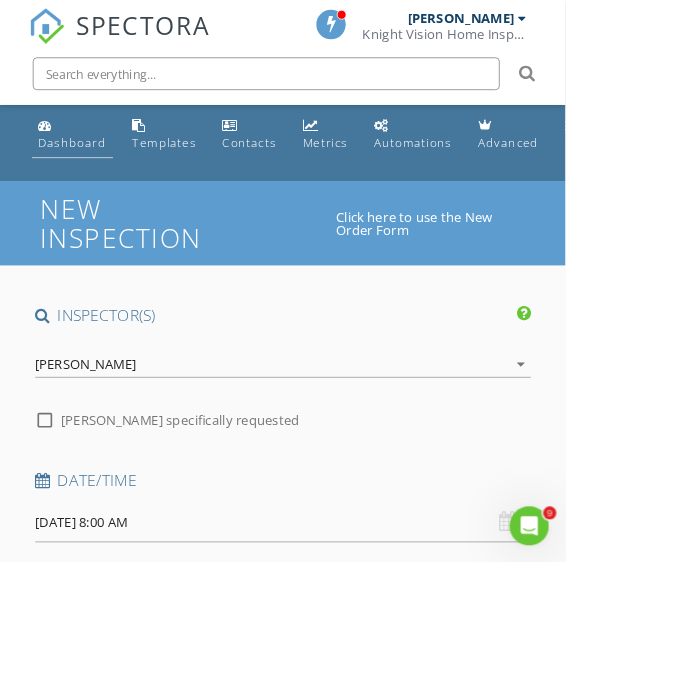 click on "Dashboard" at bounding box center [88, 173] 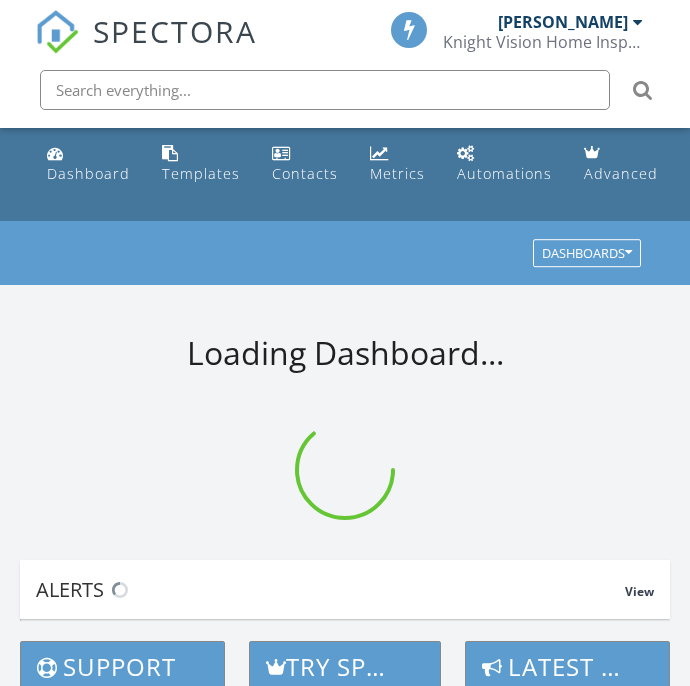 scroll, scrollTop: 0, scrollLeft: 0, axis: both 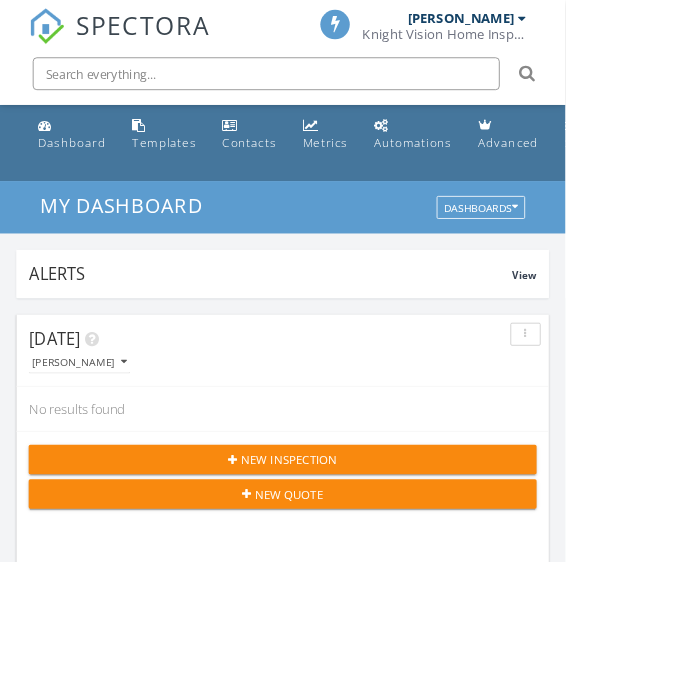 click on "Knight Vision Home Inspections Pllc" at bounding box center (543, 42) 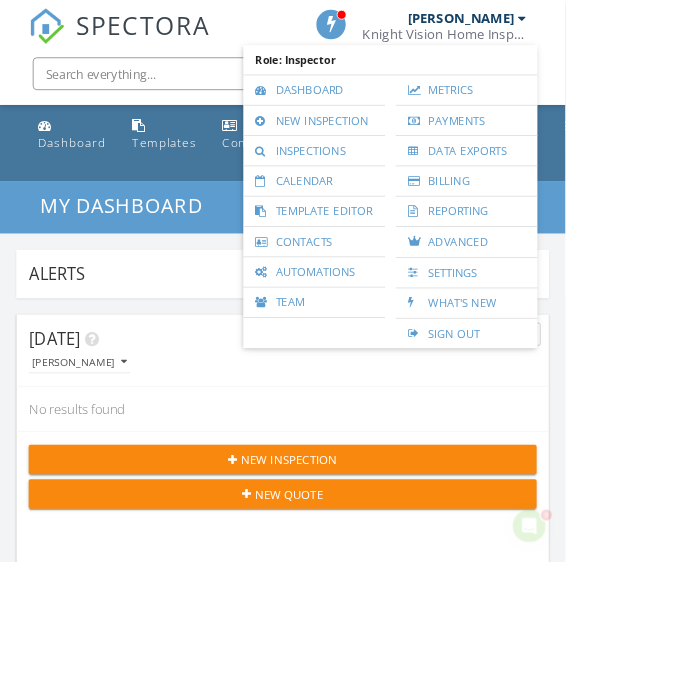 scroll, scrollTop: 0, scrollLeft: 0, axis: both 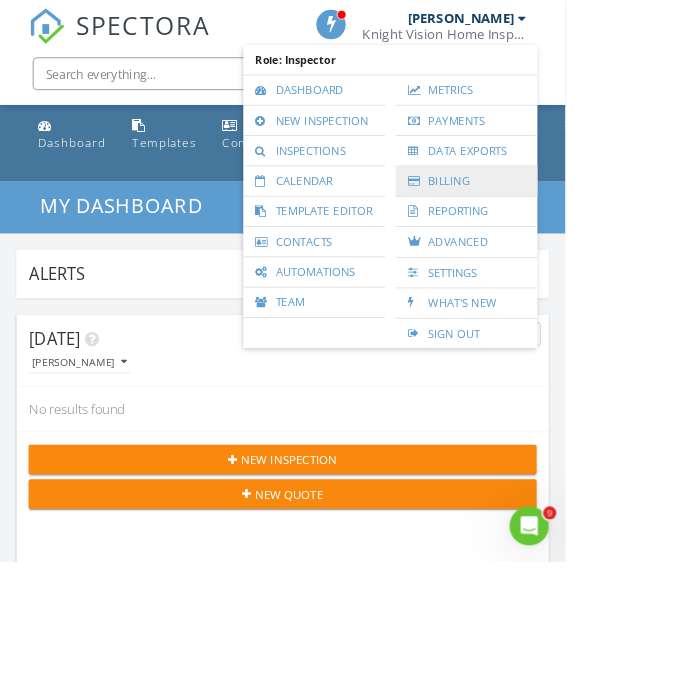 click on "Billing" at bounding box center [569, 221] 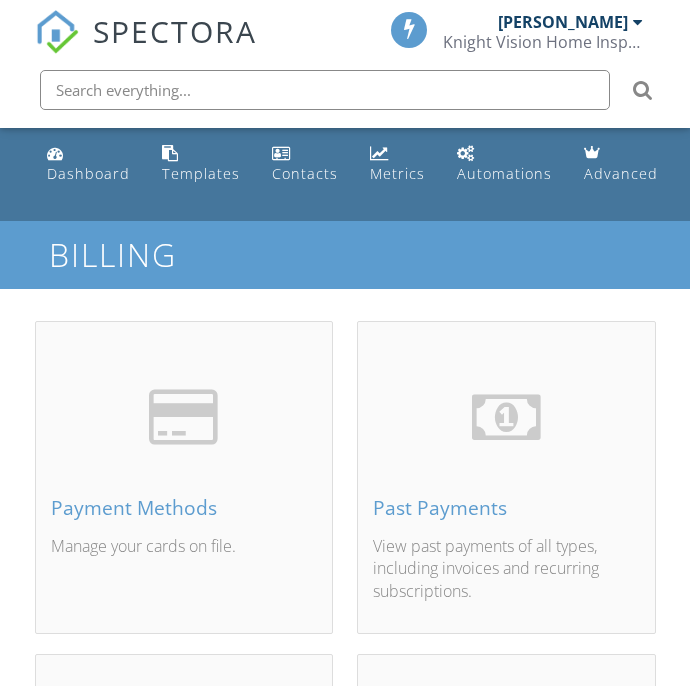 scroll, scrollTop: 0, scrollLeft: 0, axis: both 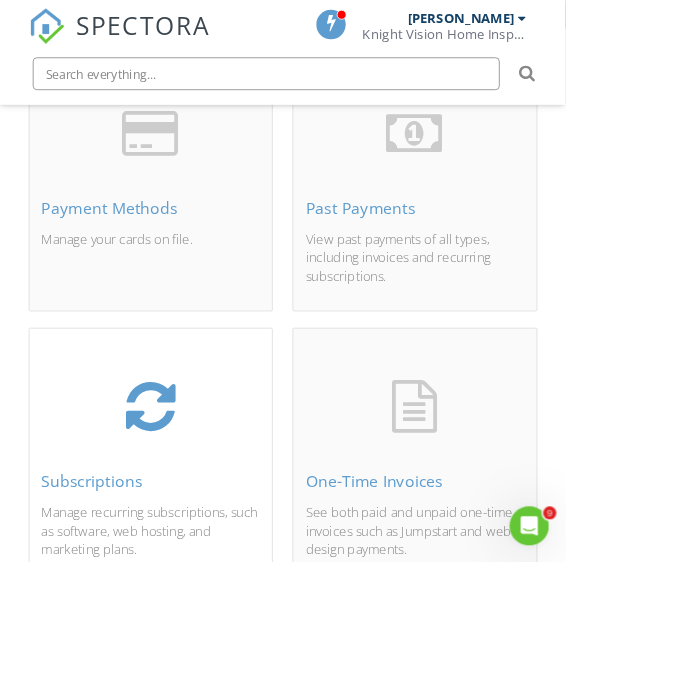 click on "Subscriptions" at bounding box center [184, 587] 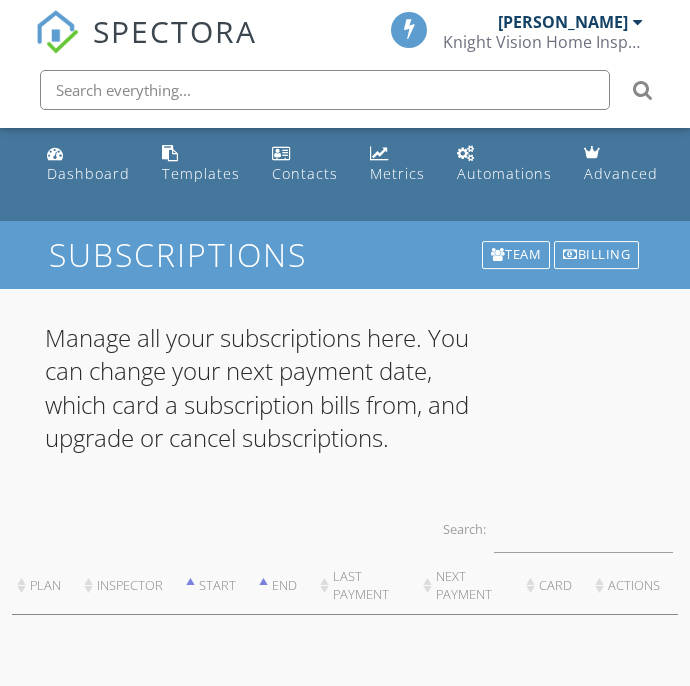 scroll, scrollTop: 0, scrollLeft: 0, axis: both 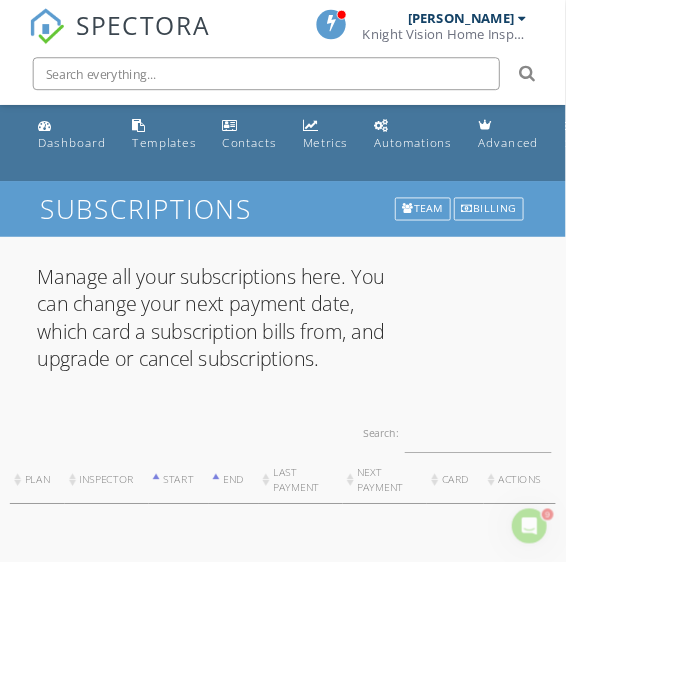 click at bounding box center [533, 530] 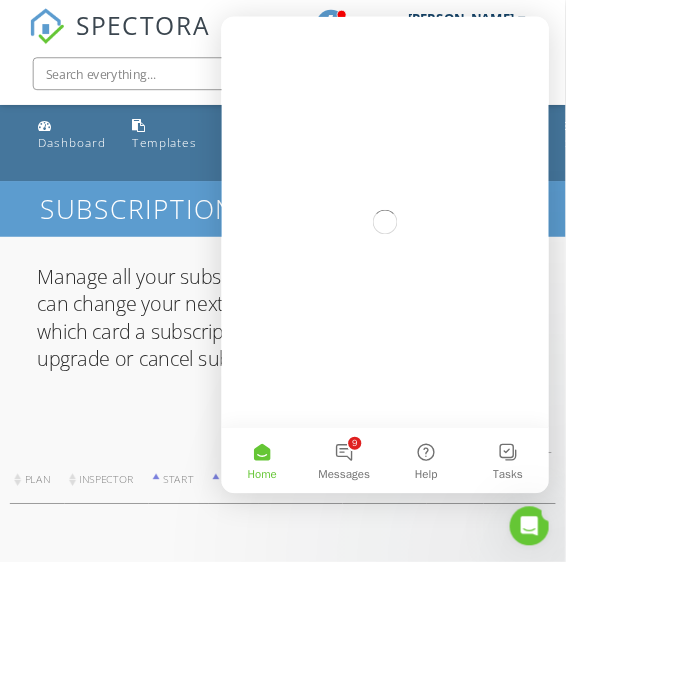 scroll, scrollTop: 0, scrollLeft: 0, axis: both 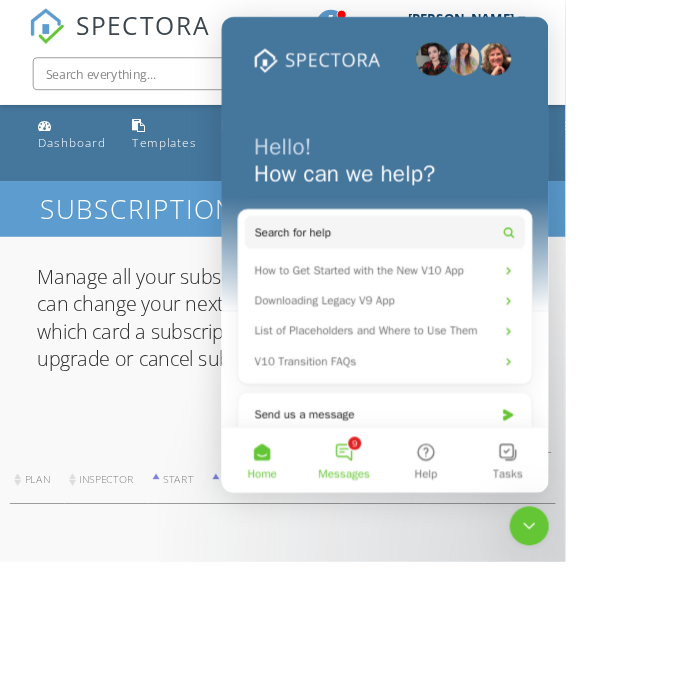 click on "9 Messages" at bounding box center (371, 558) 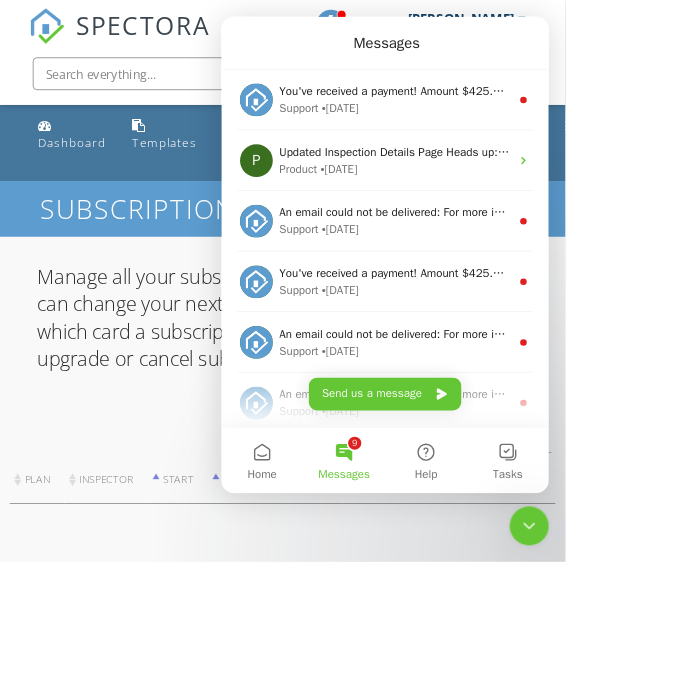 click 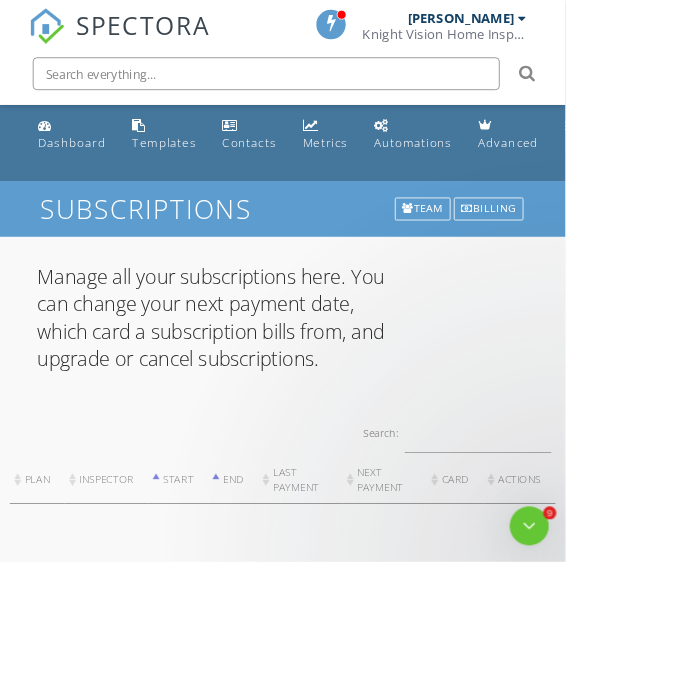 scroll, scrollTop: 0, scrollLeft: 0, axis: both 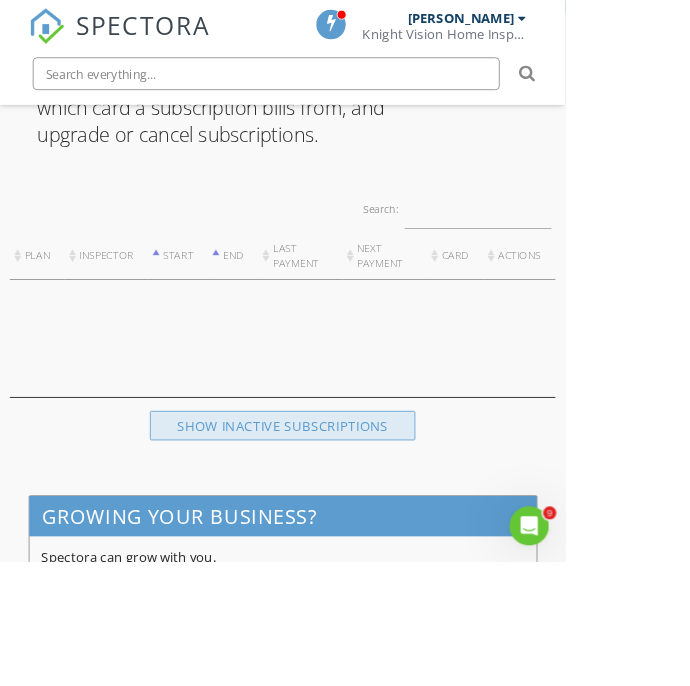 click on "Show inactive subscriptions" at bounding box center [345, 519] 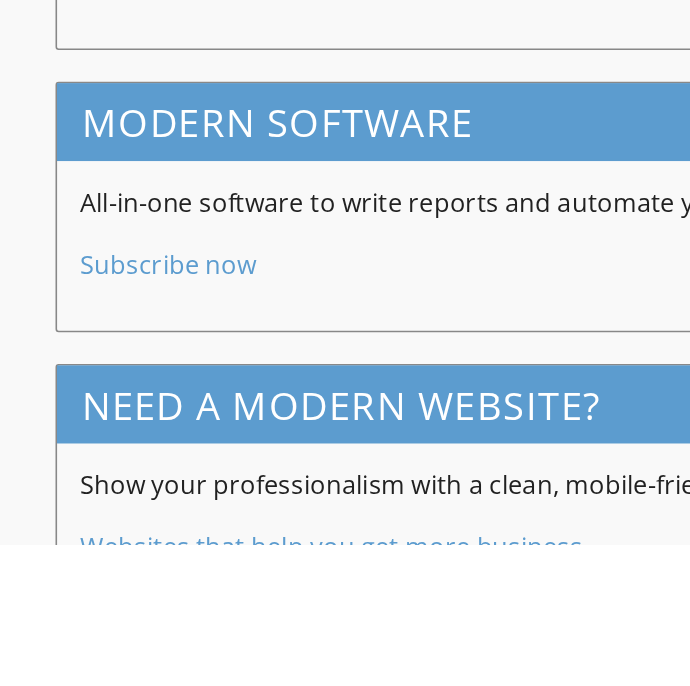 scroll, scrollTop: 1149, scrollLeft: 0, axis: vertical 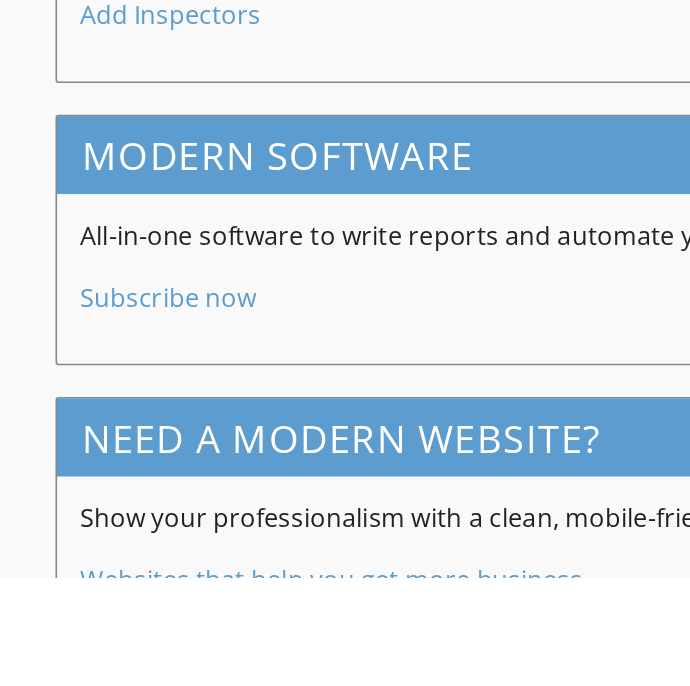 click on "Subscribe now" at bounding box center [106, 509] 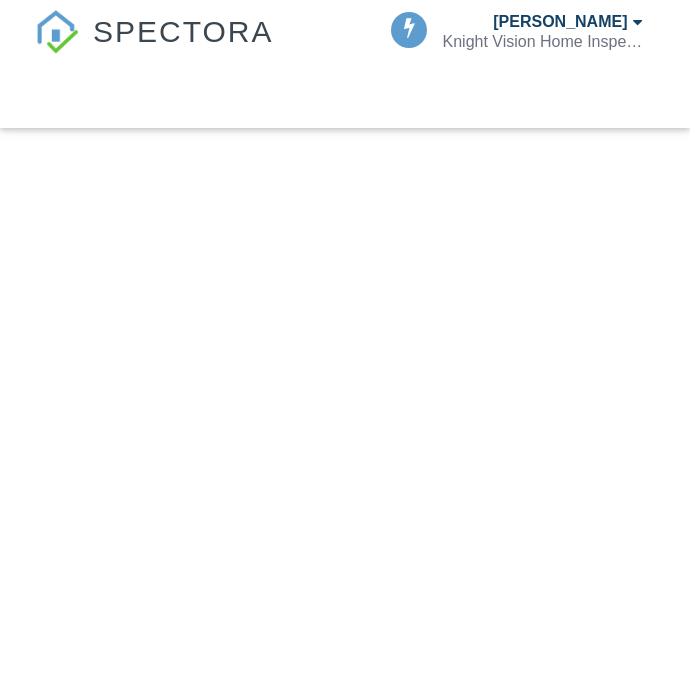 scroll, scrollTop: 0, scrollLeft: 0, axis: both 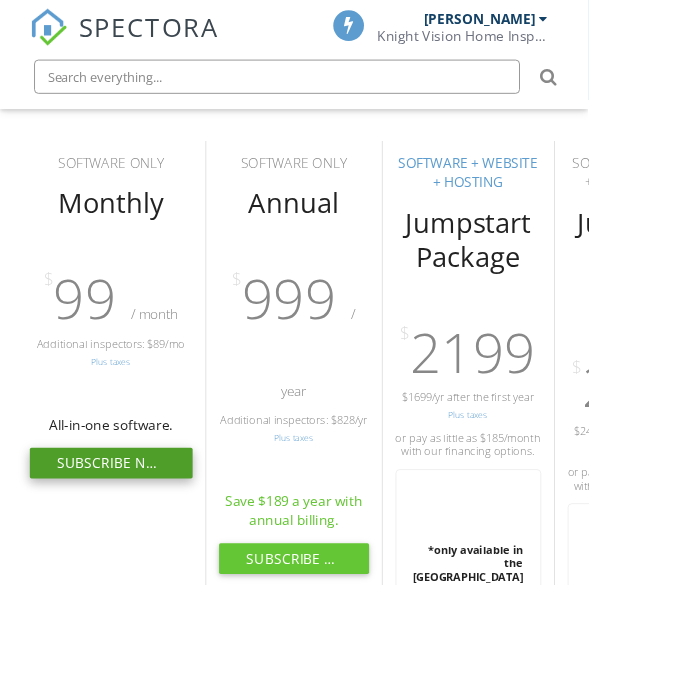 click on "Subscribe Now" at bounding box center (130, 543) 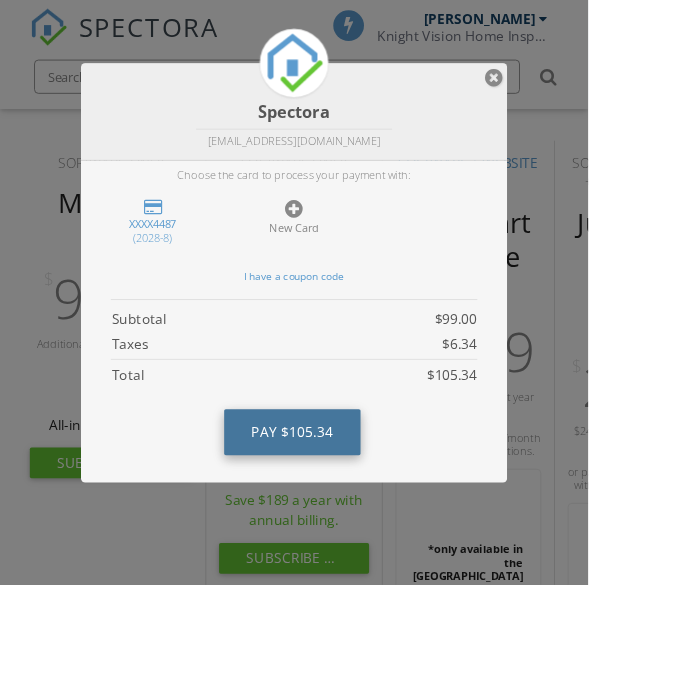 click on "$105.34" at bounding box center [361, 507] 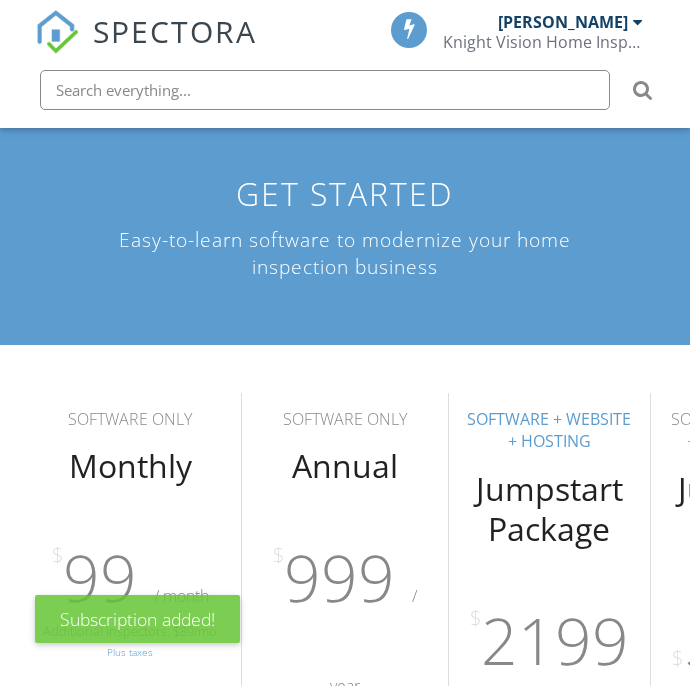 scroll, scrollTop: 0, scrollLeft: 0, axis: both 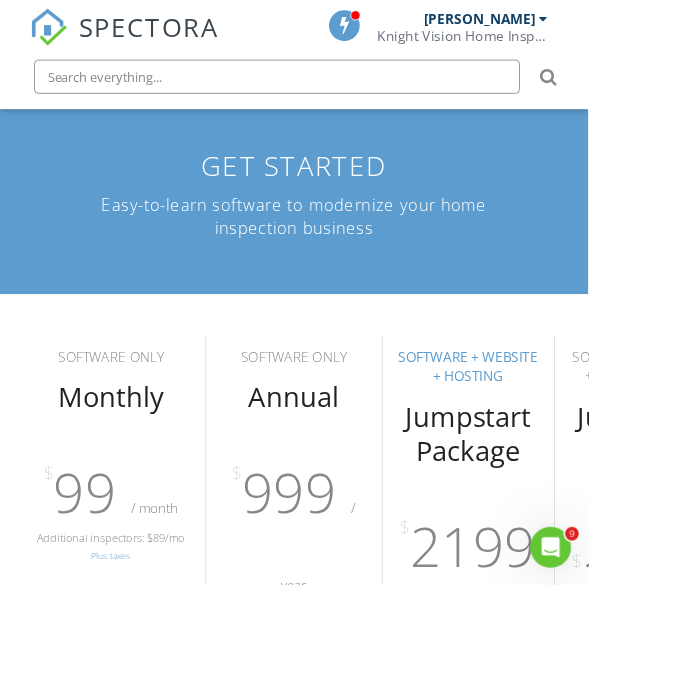 click on "Knight Vision Home Inspections Pllc" at bounding box center (543, 42) 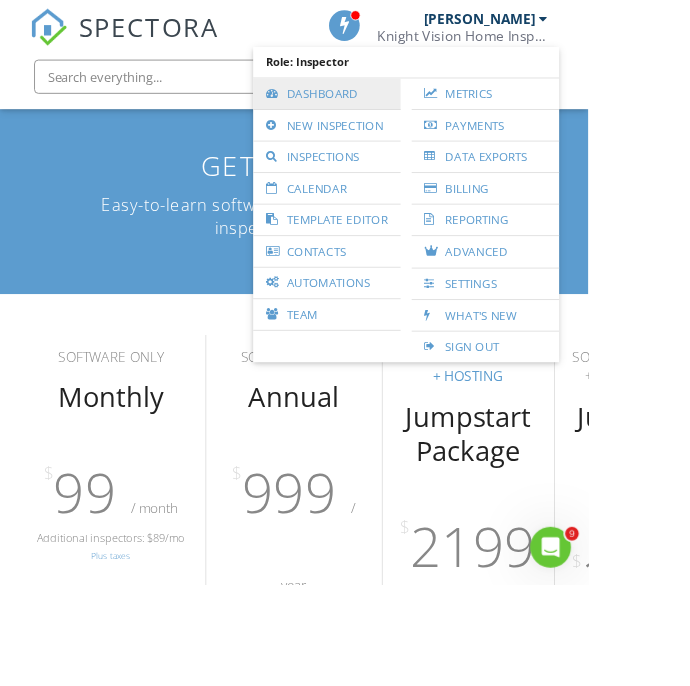 click on "Dashboard" at bounding box center (383, 110) 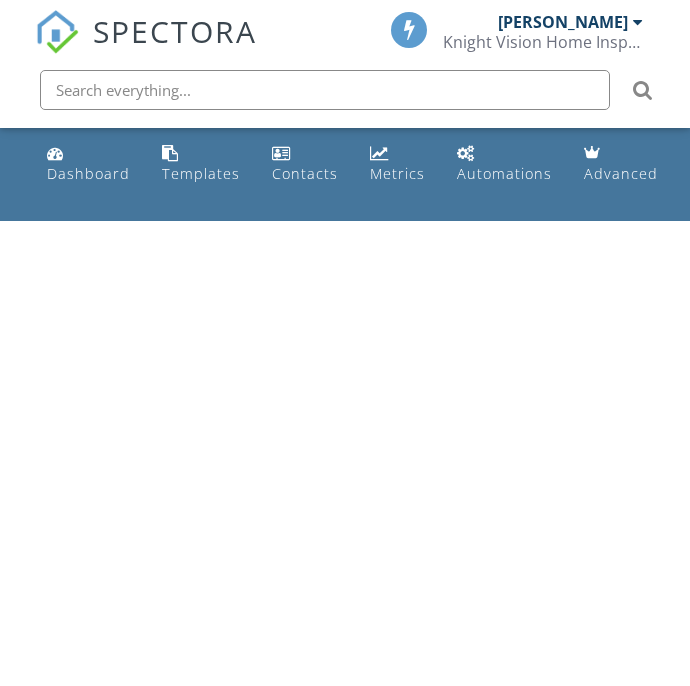 scroll, scrollTop: 0, scrollLeft: 0, axis: both 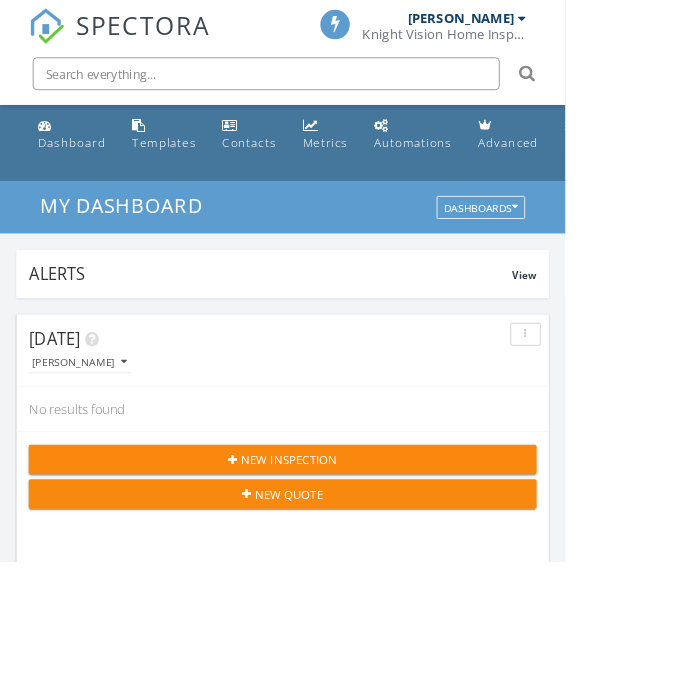 click on "New Inspection" at bounding box center [345, 561] 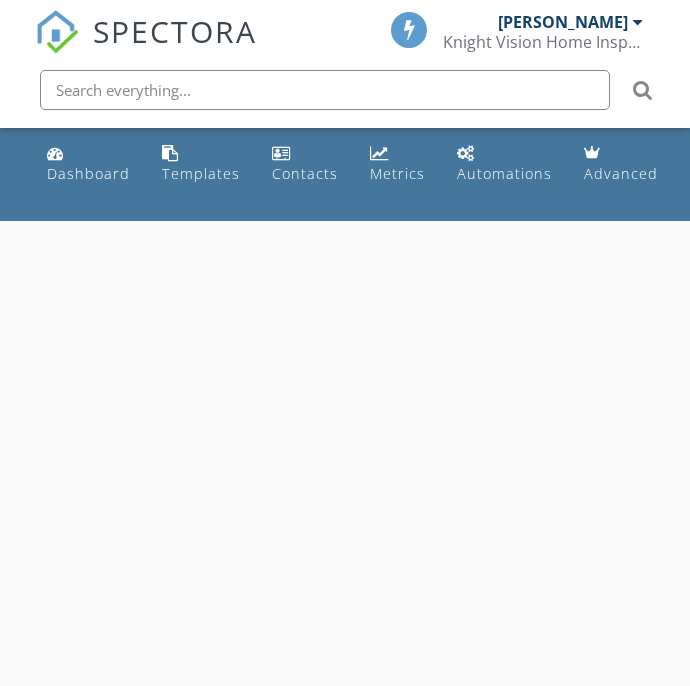 scroll, scrollTop: 0, scrollLeft: 0, axis: both 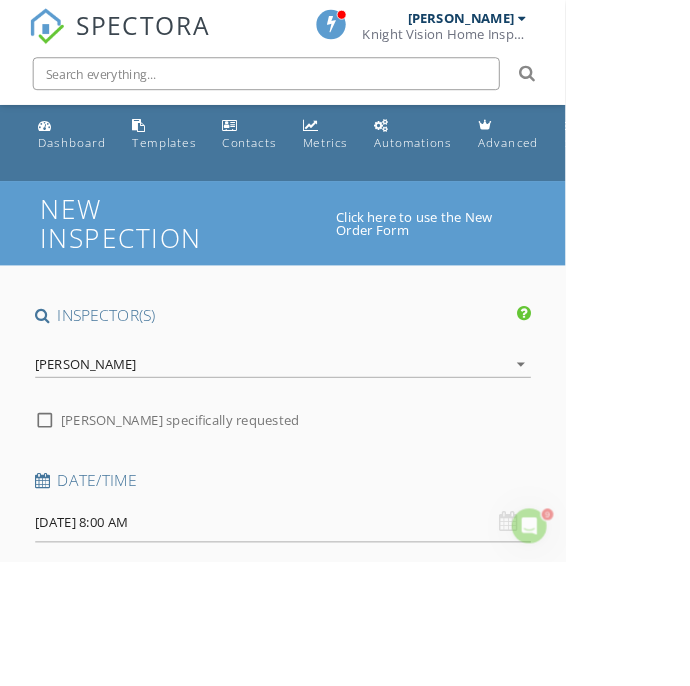 click on "[DATE] 8:00 AM" at bounding box center (345, 637) 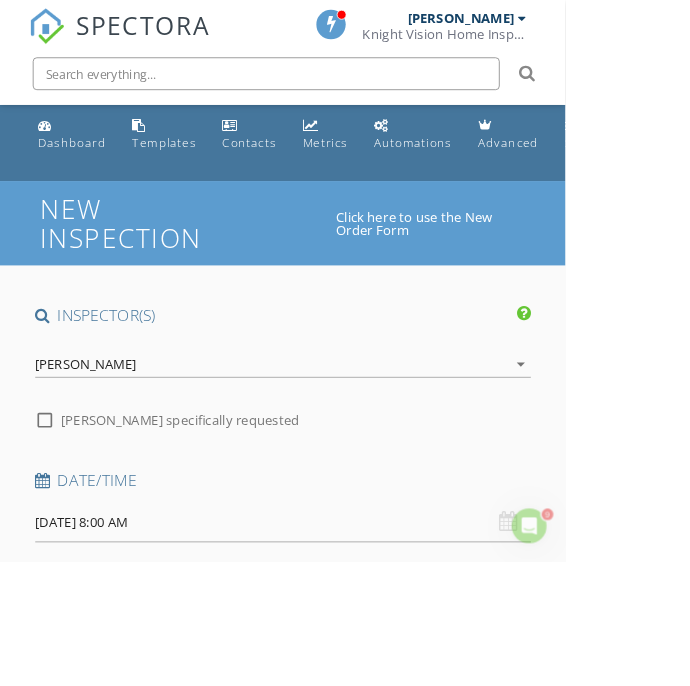 click on "[DATE] 8:00 AM" at bounding box center [345, 637] 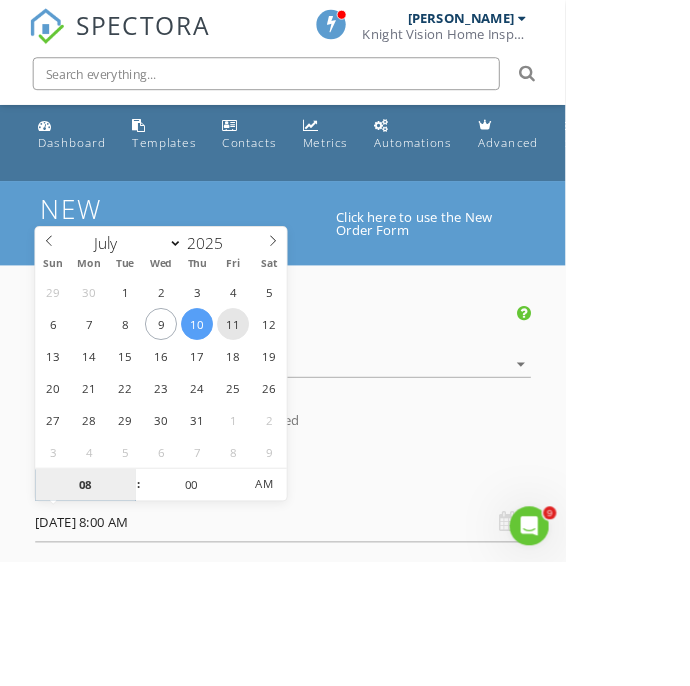 type on "[DATE] 8:00 AM" 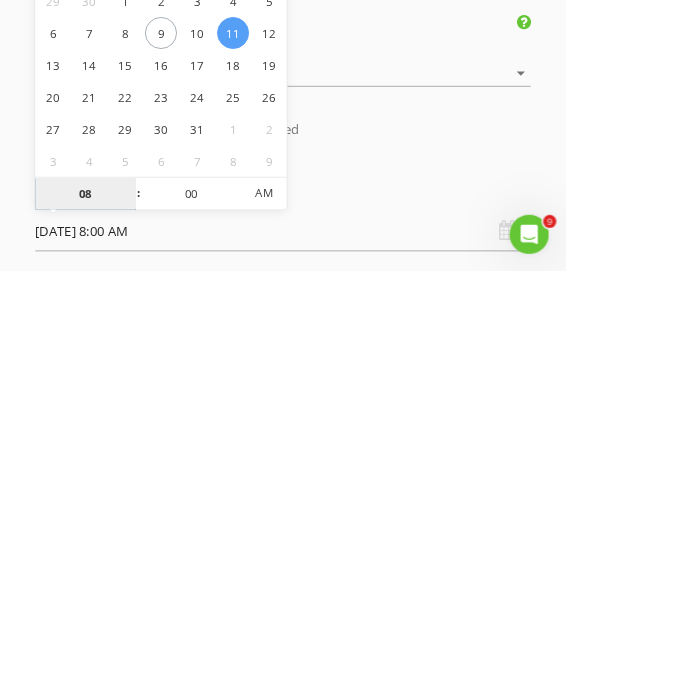 type on "9" 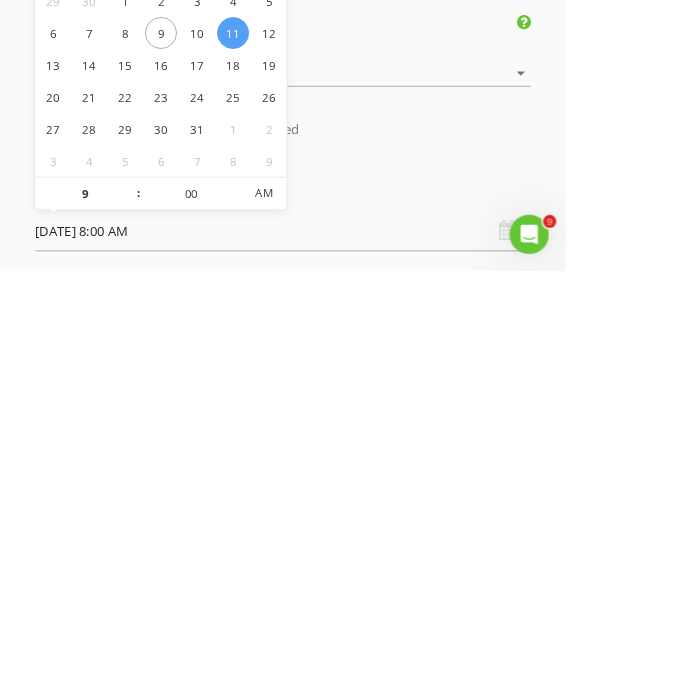 type on "07/11/2025 9:00 AM" 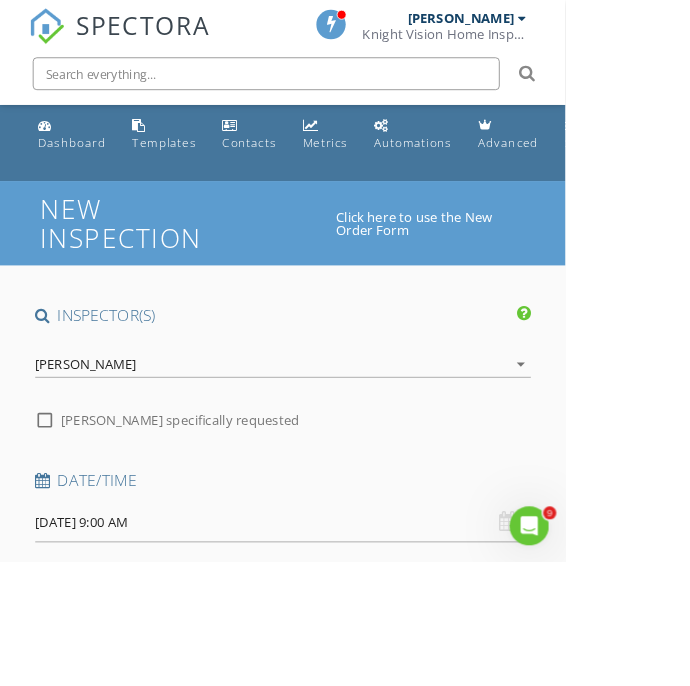 click on "Dashboard
Templates
Contacts
Metrics
Automations
Advanced
Settings
Support Center" at bounding box center [345, 174] 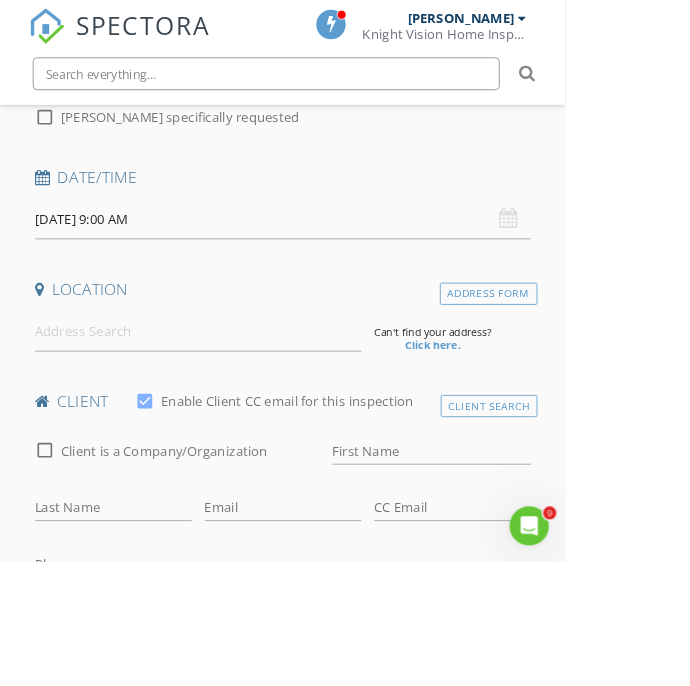 scroll, scrollTop: 374, scrollLeft: 0, axis: vertical 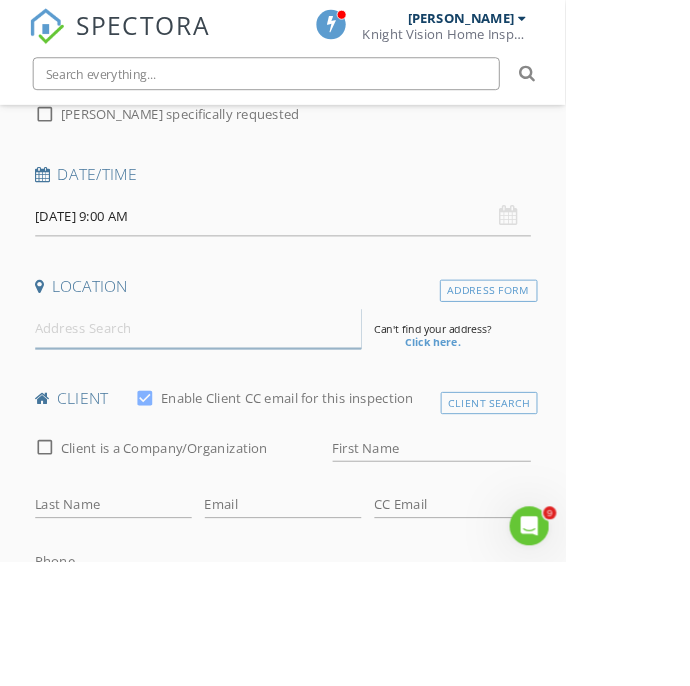 click at bounding box center [242, 400] 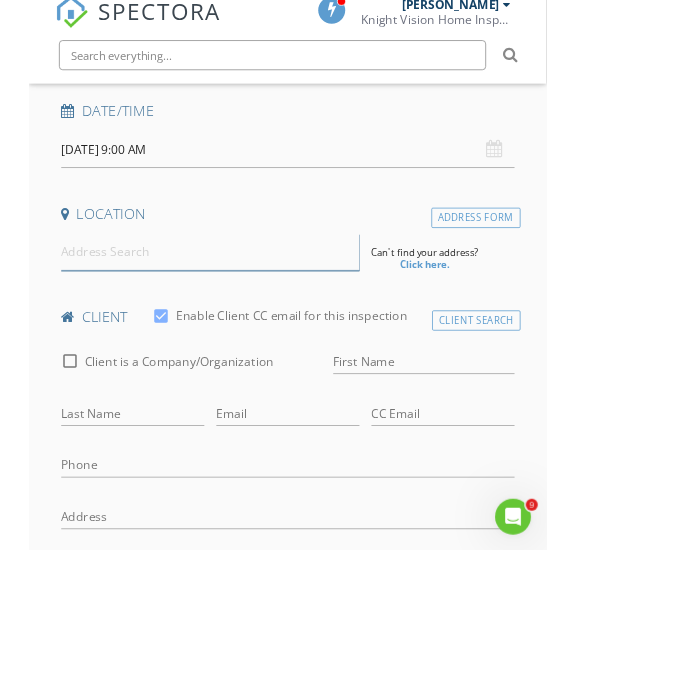 scroll, scrollTop: 422, scrollLeft: 0, axis: vertical 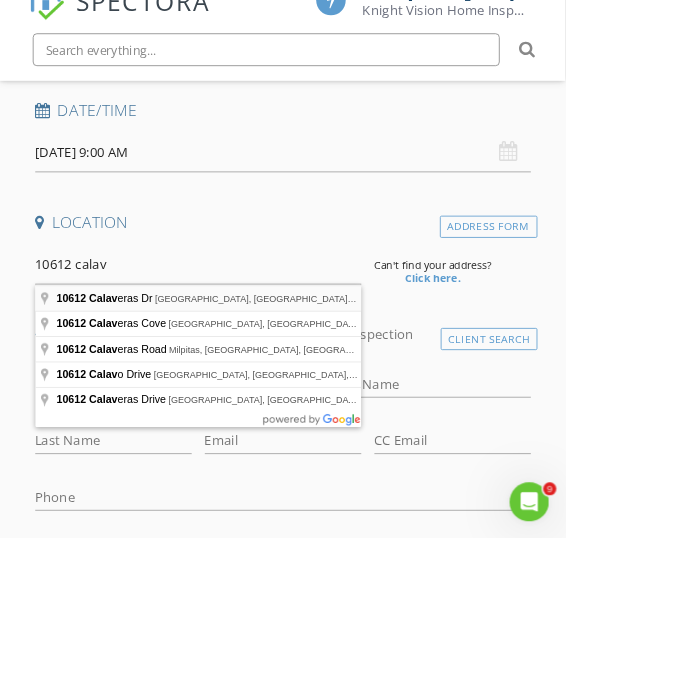 type on "10612 Calaveras Dr, Waco, TX, USA" 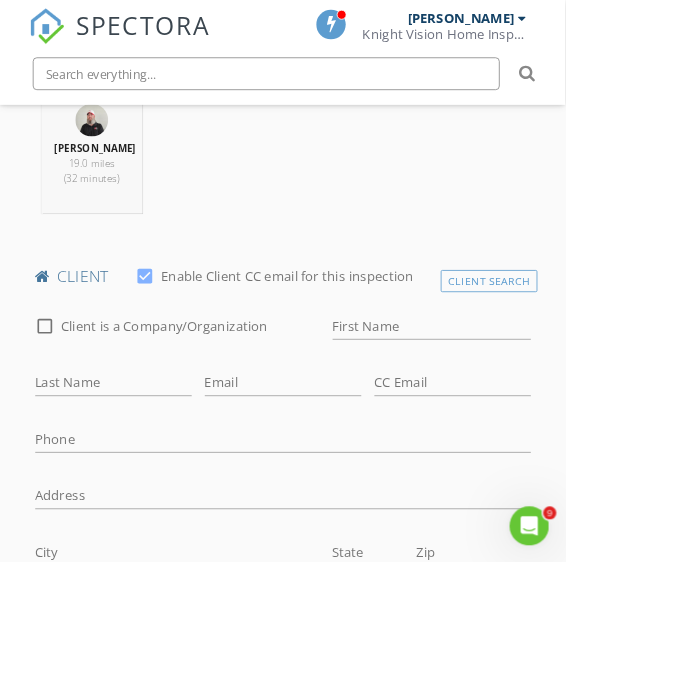 scroll, scrollTop: 935, scrollLeft: 0, axis: vertical 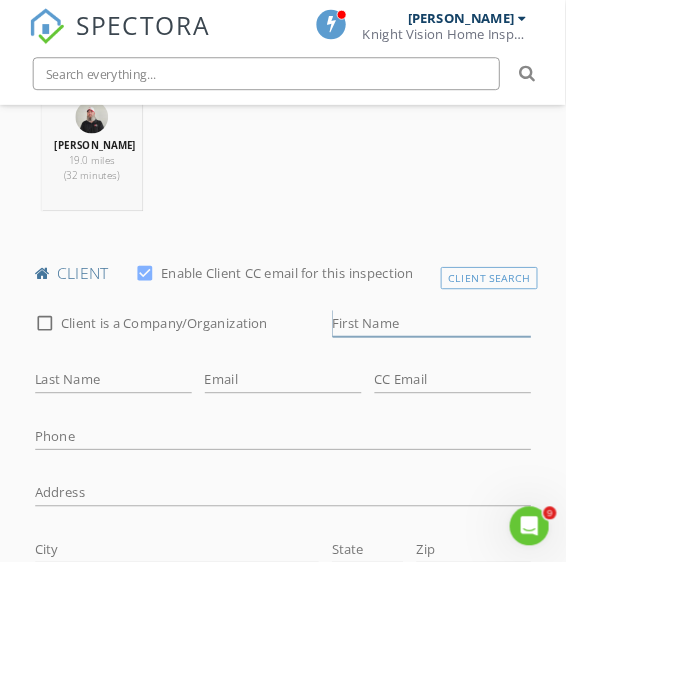 click on "First Name" at bounding box center [527, 394] 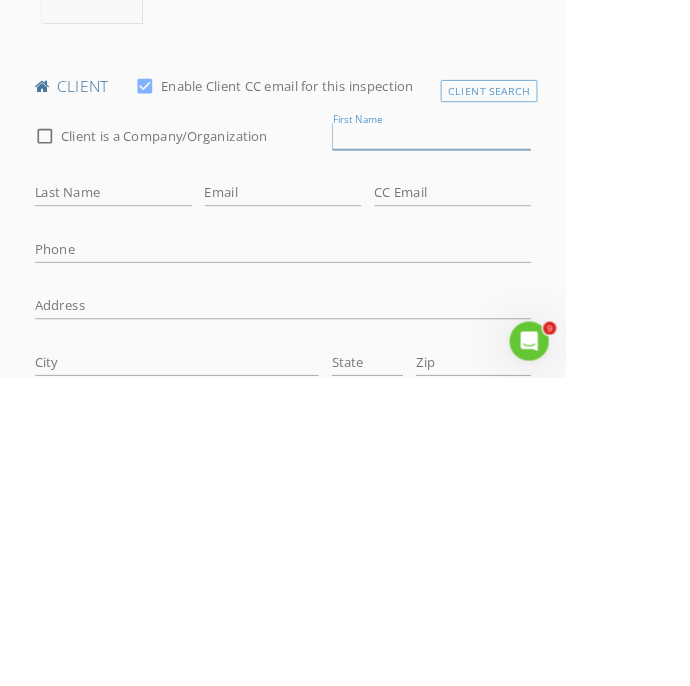 scroll, scrollTop: 938, scrollLeft: 0, axis: vertical 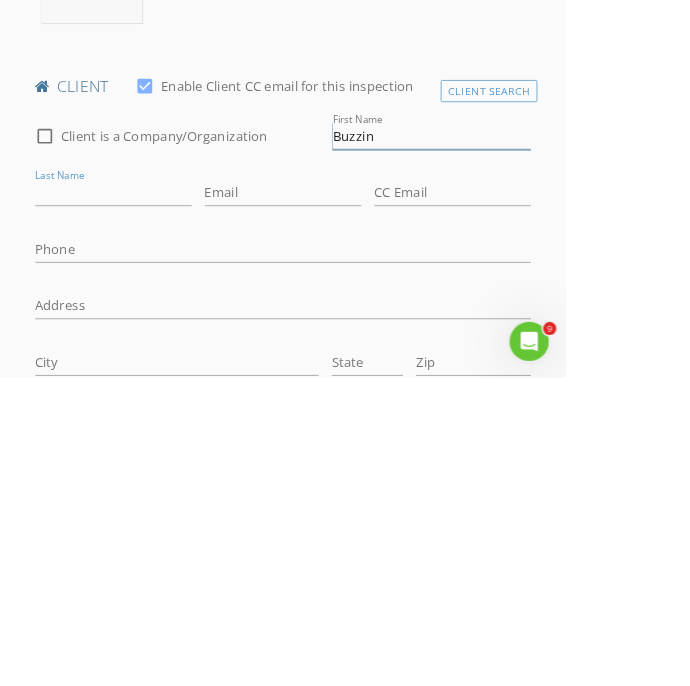 click on "Buzzin" at bounding box center [527, 391] 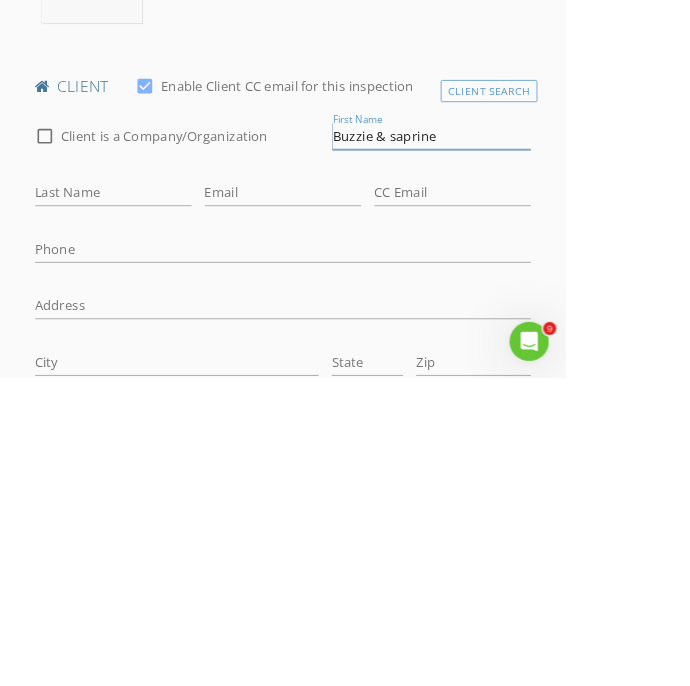 type on "Buzzie & saprine" 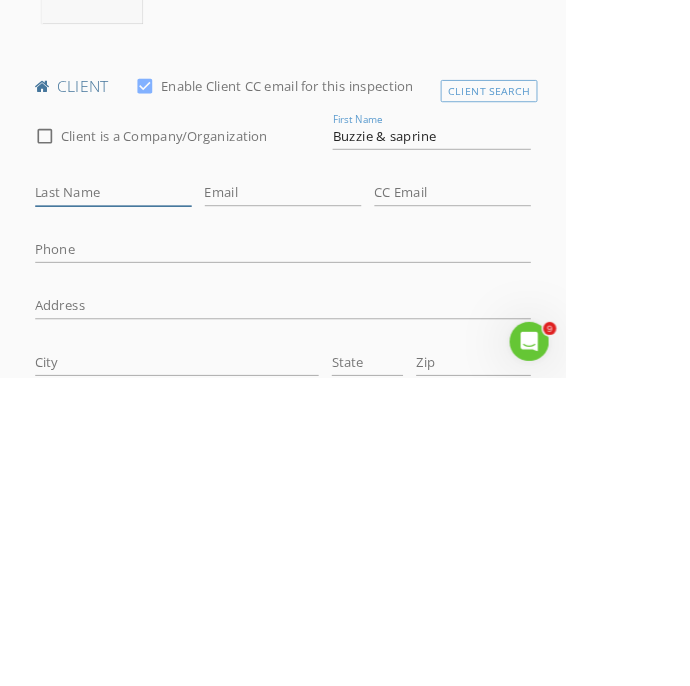 click on "Last Name" at bounding box center (138, 460) 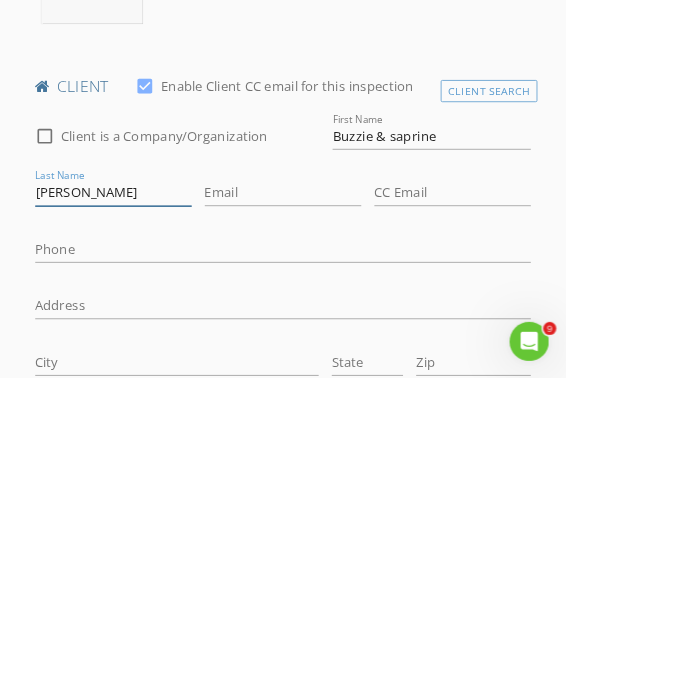 type on "[PERSON_NAME]" 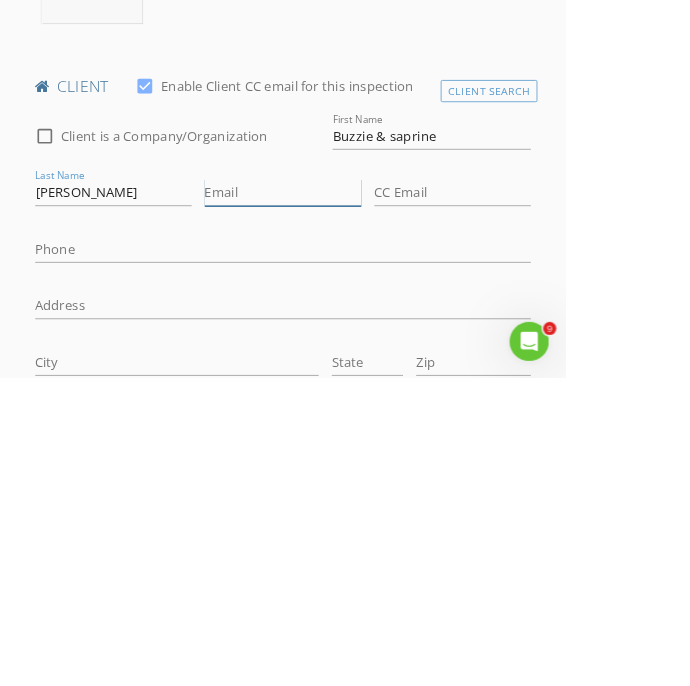 click on "Email" at bounding box center [345, 460] 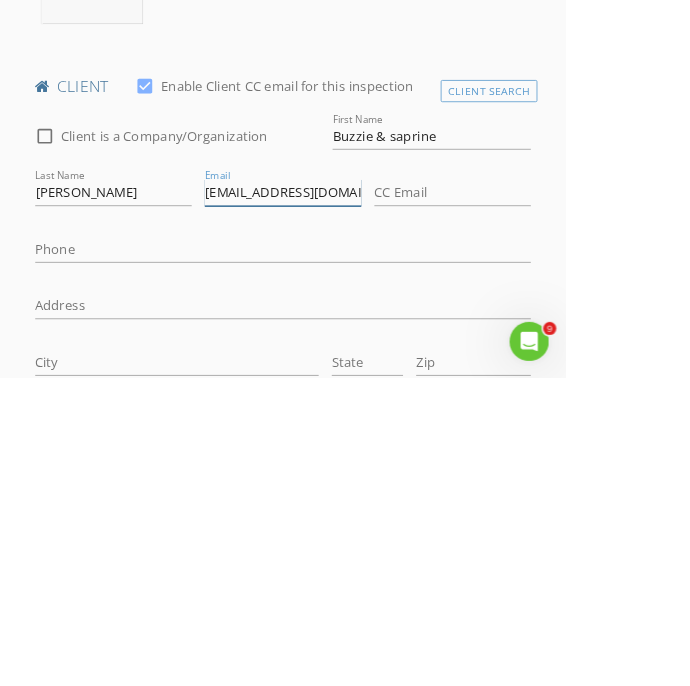 type on "Smtoups@yahoo.com" 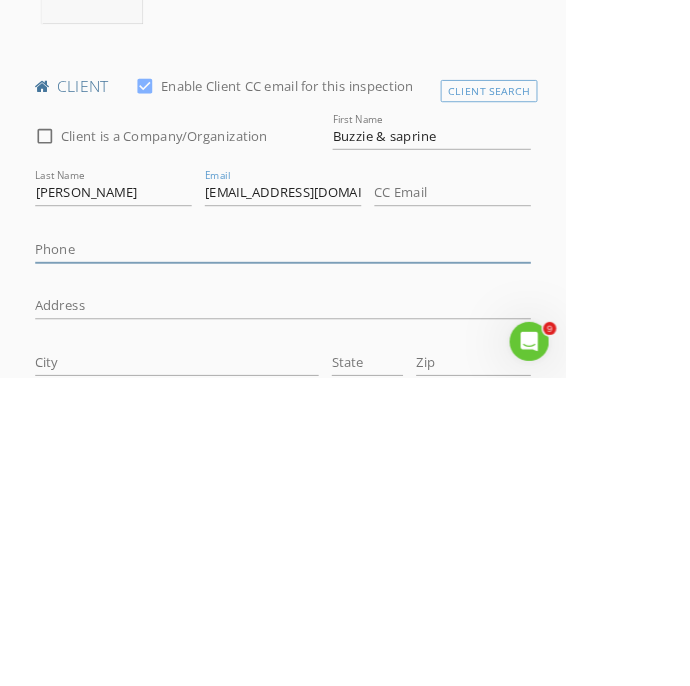 click on "Phone" at bounding box center [345, 529] 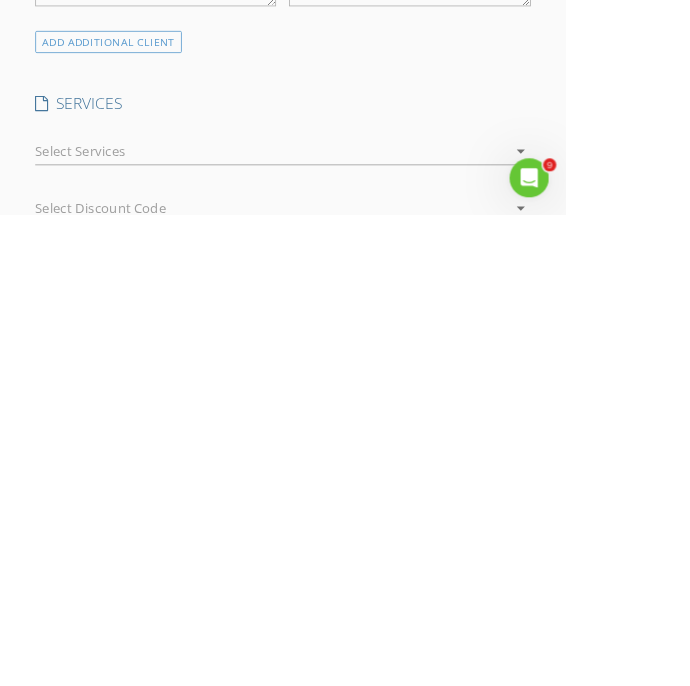 type on "[PHONE_NUMBER]" 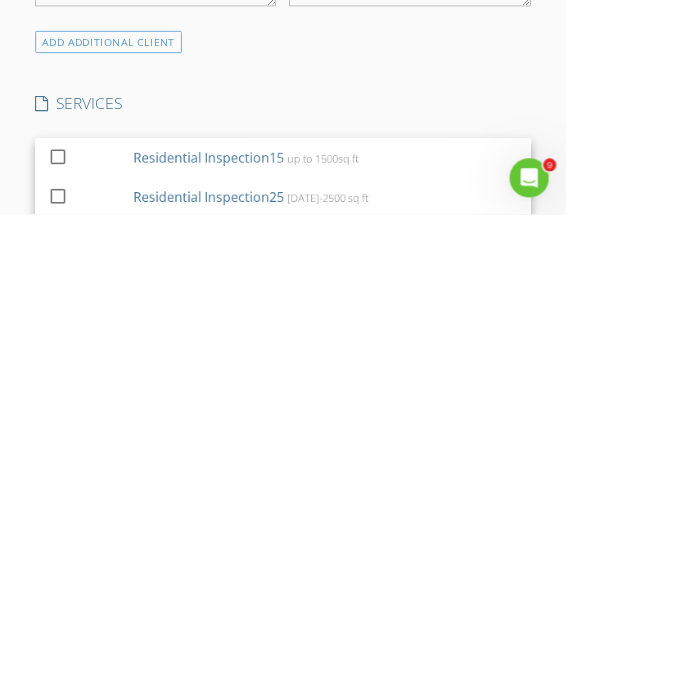 scroll, scrollTop: 1336, scrollLeft: 0, axis: vertical 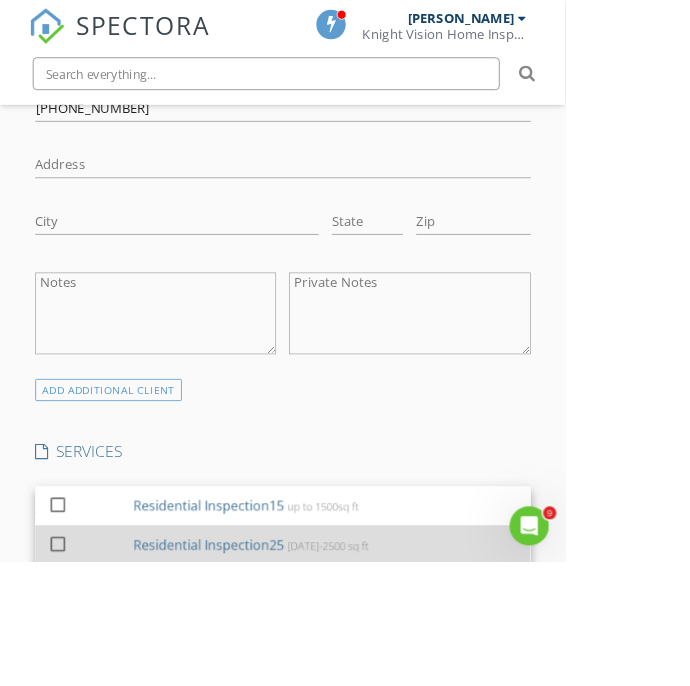 click at bounding box center [71, 663] 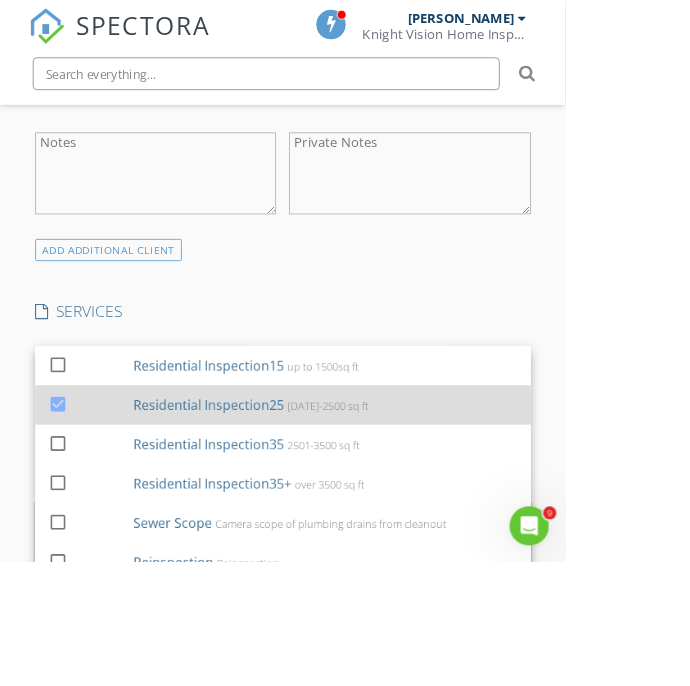scroll, scrollTop: 1510, scrollLeft: 0, axis: vertical 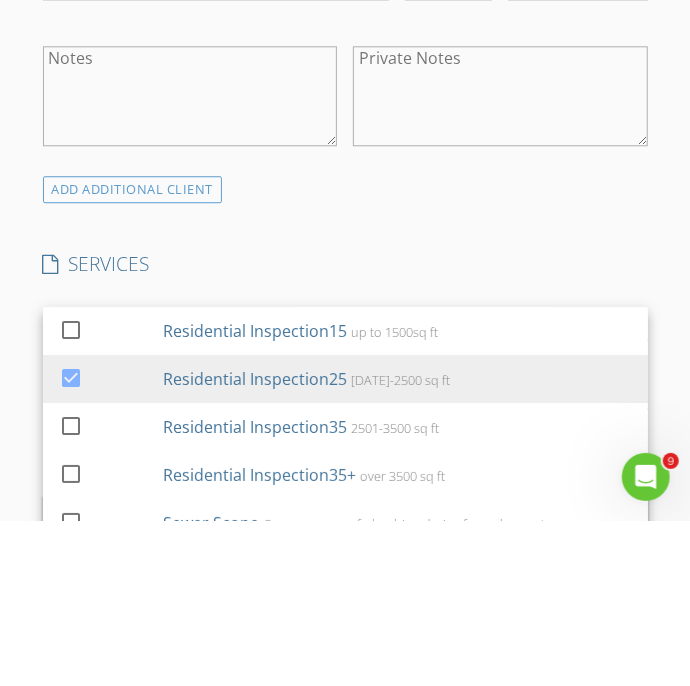 click on "No services with durations selected" at bounding box center [345, 842] 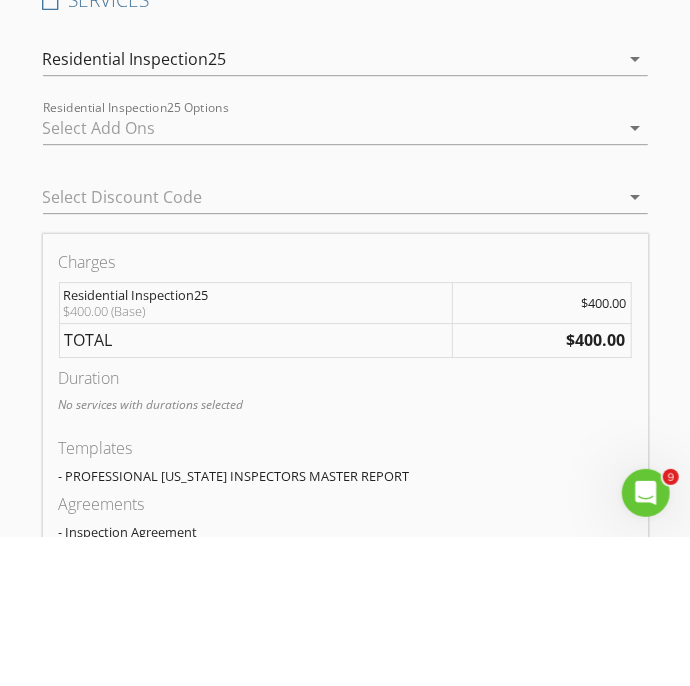 scroll, scrollTop: 1737, scrollLeft: 0, axis: vertical 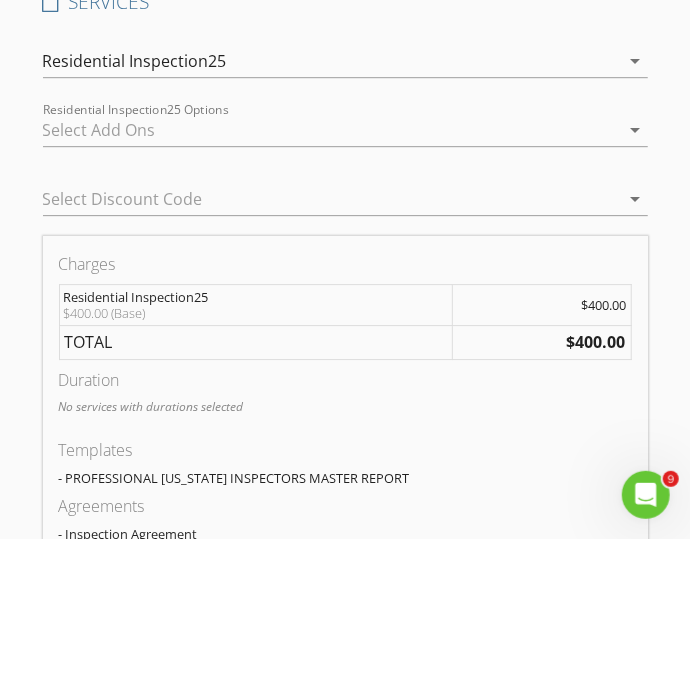 click on "Manual Edit" at bounding box center [345, 711] 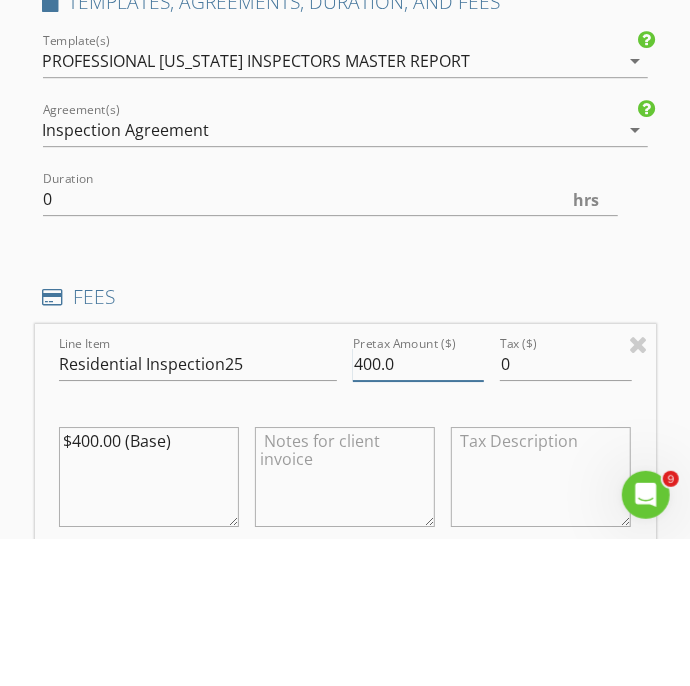 click on "400.0" at bounding box center [418, 511] 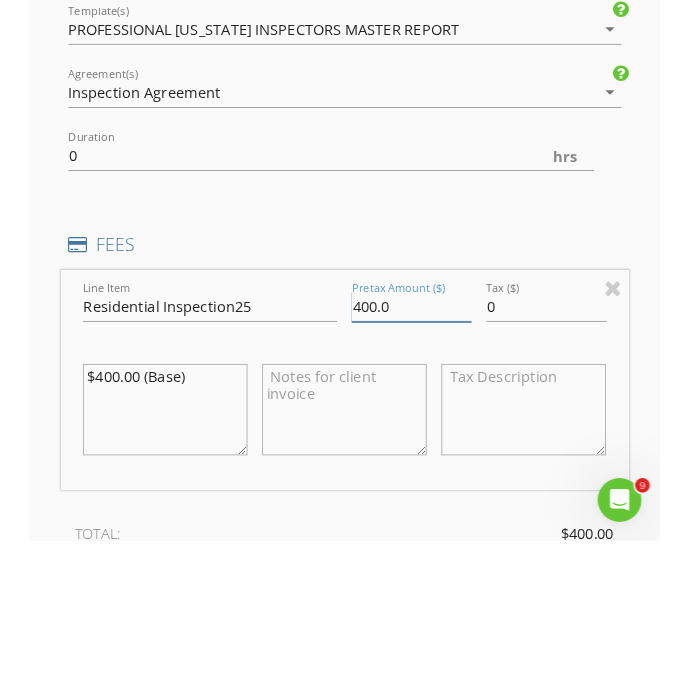 scroll, scrollTop: 1777, scrollLeft: 0, axis: vertical 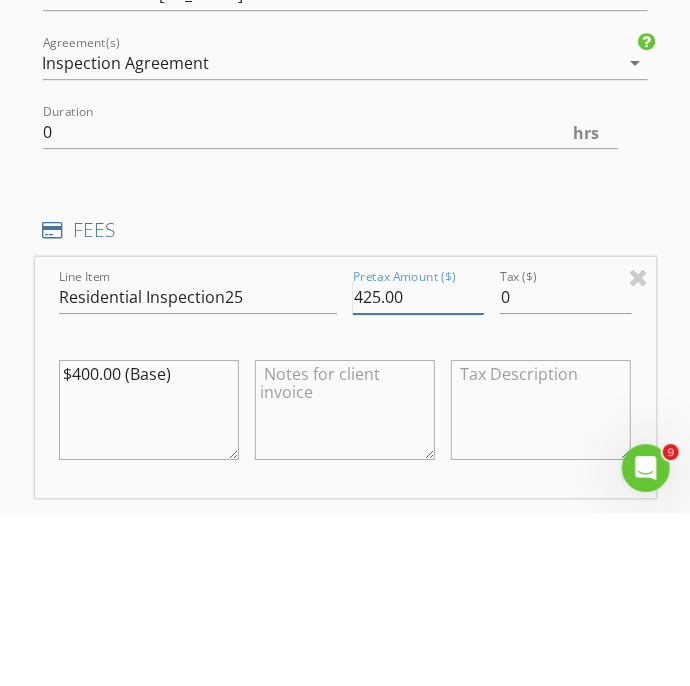type on "425.00" 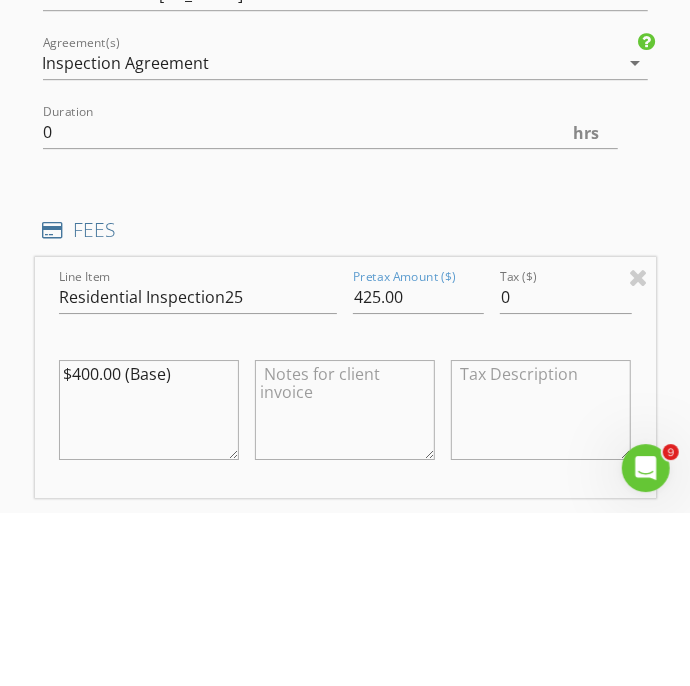 click on "INSPECTOR(S)
check_box   Larry Knight   PRIMARY   Larry Knight arrow_drop_down   check_box_outline_blank Larry Knight specifically requested
Date/Time
07/11/2025 9:00 AM
Location
Address Search       Address 10612 Calaveras Dr   Unit   City Waco   State TX   Zip 76708   County McLennan     Square Feet 1848   Year Built 2004   Foundation arrow_drop_down     Larry Knight     19.0 miles     (32 minutes)
client
check_box Enable Client CC email for this inspection   Client Search     check_box_outline_blank Client is a Company/Organization     First Name Buzzie & saprine   Last Name Dugan   Email Smtoups@yahoo.com   CC Email   Phone 979-299-9320   Address   City   State   Zip       Notes   Private Notes
ADD ADDITIONAL client
SERVICES
check_box_outline_blank   Residential Inspection15" at bounding box center [345, 367] 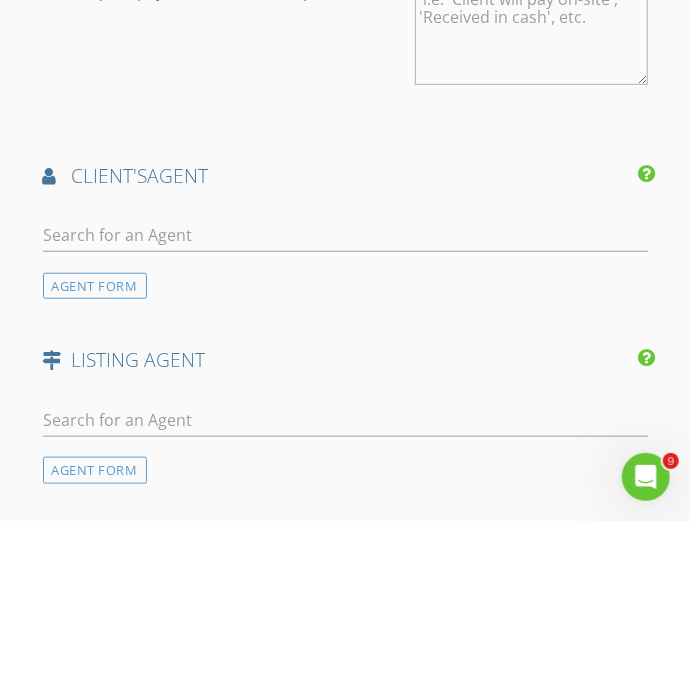 scroll, scrollTop: 2692, scrollLeft: 0, axis: vertical 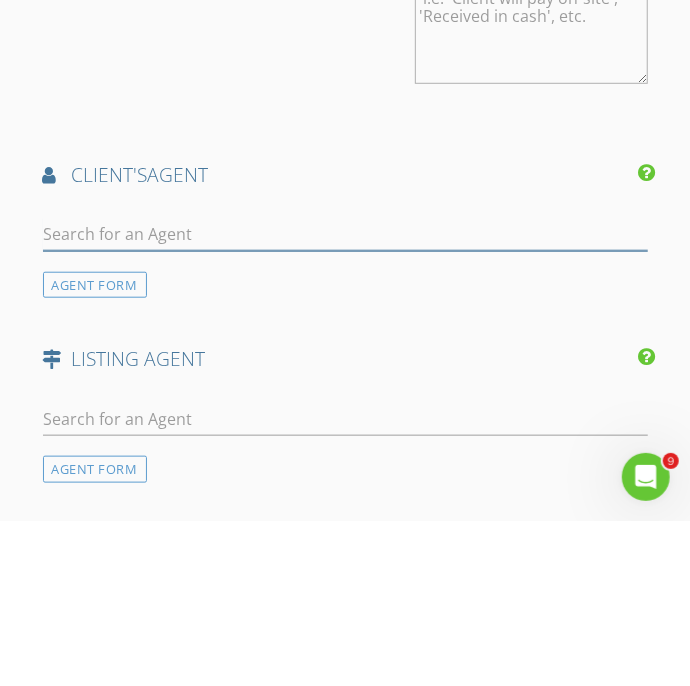 click at bounding box center (345, 399) 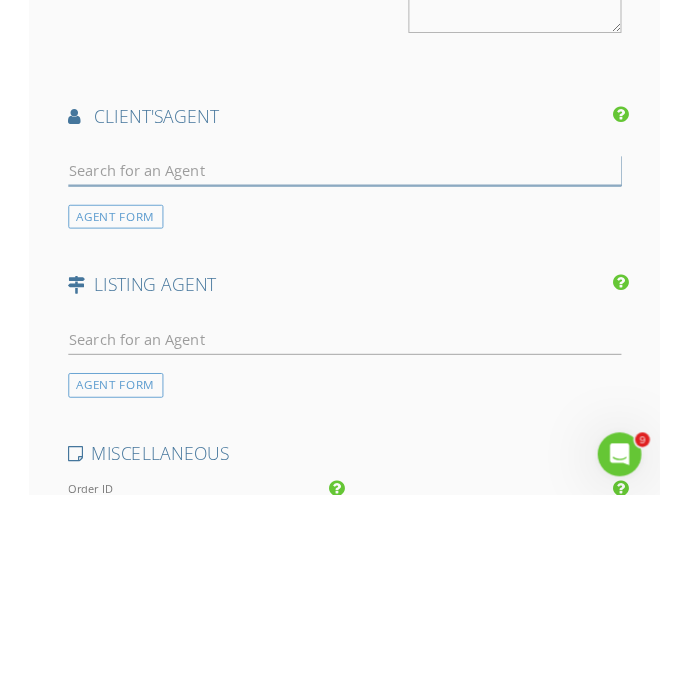 scroll, scrollTop: 2696, scrollLeft: 0, axis: vertical 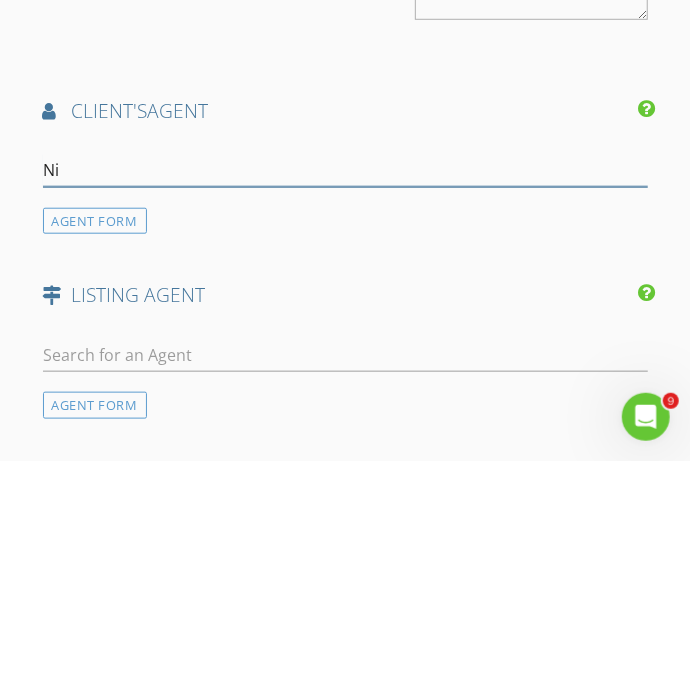 type on "N" 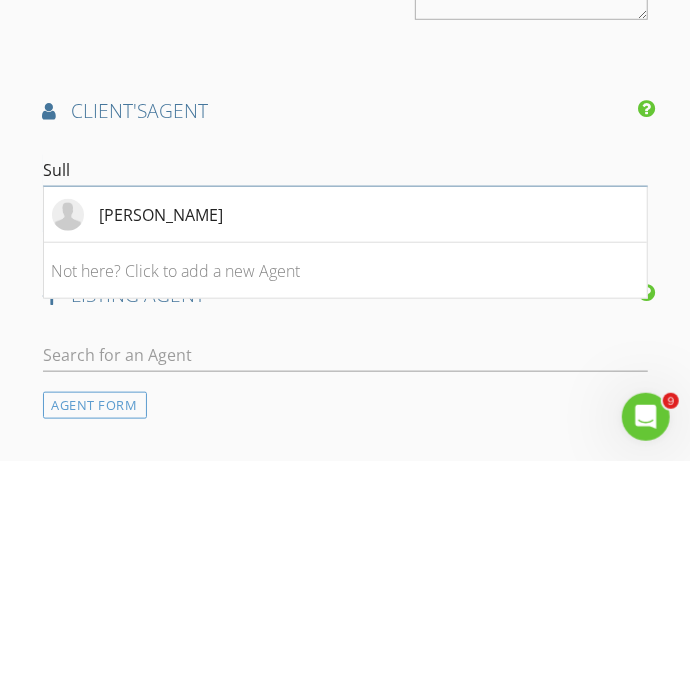 type on "Sull" 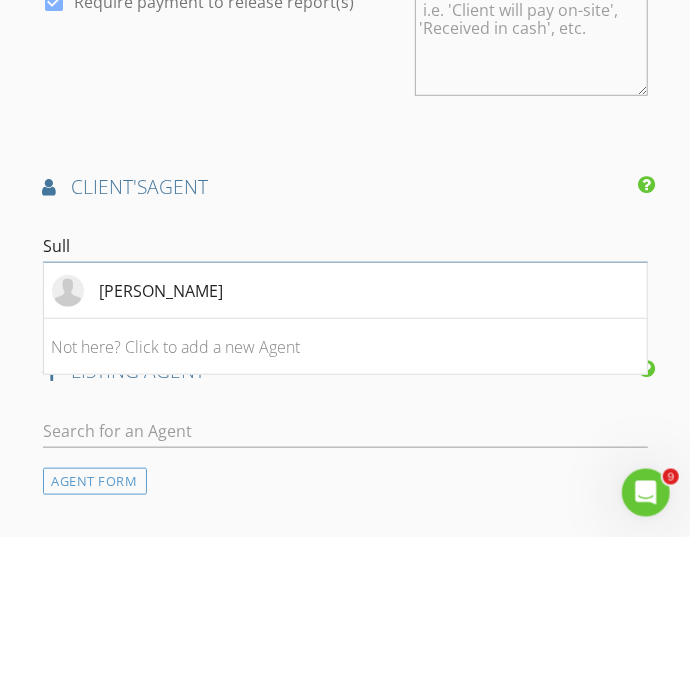 scroll, scrollTop: 2724, scrollLeft: 0, axis: vertical 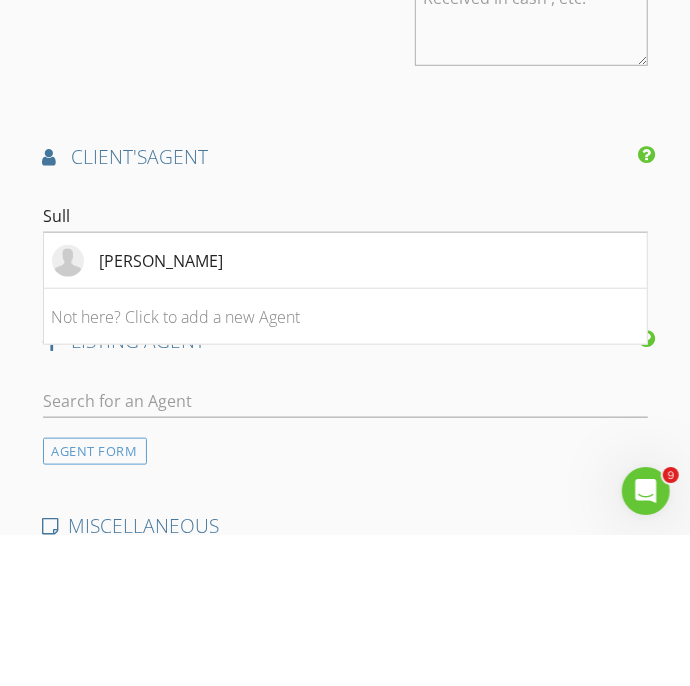 click on "INSPECTOR(S)
check_box   Larry Knight   PRIMARY   Larry Knight arrow_drop_down   check_box_outline_blank Larry Knight specifically requested
Date/Time
07/11/2025 9:00 AM
Location
Address Search       Address 10612 Calaveras Dr   Unit   City Waco   State TX   Zip 76708   County McLennan     Square Feet 1848   Year Built 2004   Foundation arrow_drop_down     Larry Knight     19.0 miles     (32 minutes)
client
check_box Enable Client CC email for this inspection   Client Search     check_box_outline_blank Client is a Company/Organization     First Name Buzzie & saprine   Last Name Dugan   Email Smtoups@yahoo.com   CC Email   Phone 979-299-9320   Address   City   State   Zip       Notes   Private Notes
ADD ADDITIONAL client
SERVICES
check_box_outline_blank   Residential Inspection15" at bounding box center (345, -580) 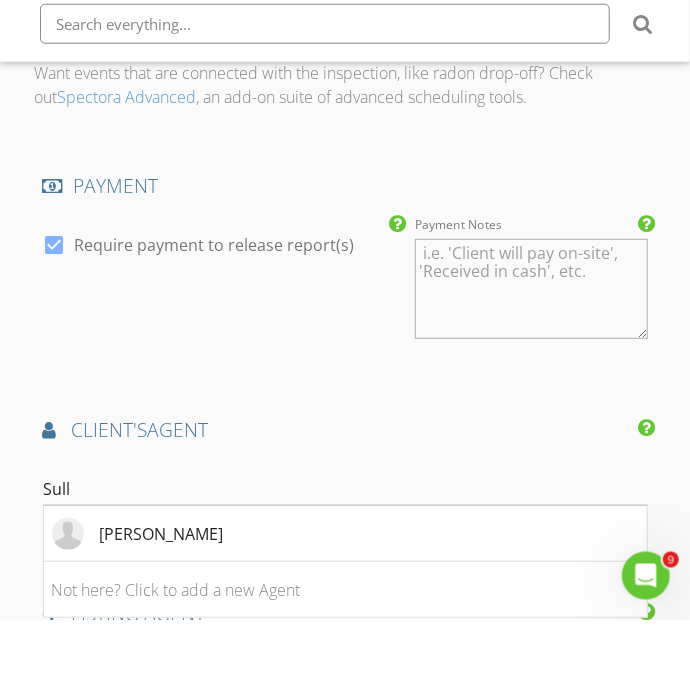 scroll, scrollTop: 2536, scrollLeft: 0, axis: vertical 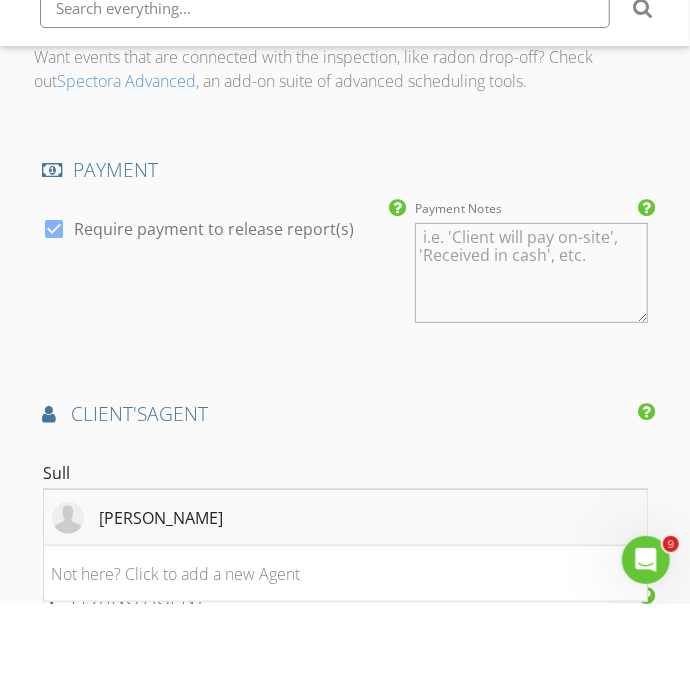 click on "[PERSON_NAME]" at bounding box center [162, 600] 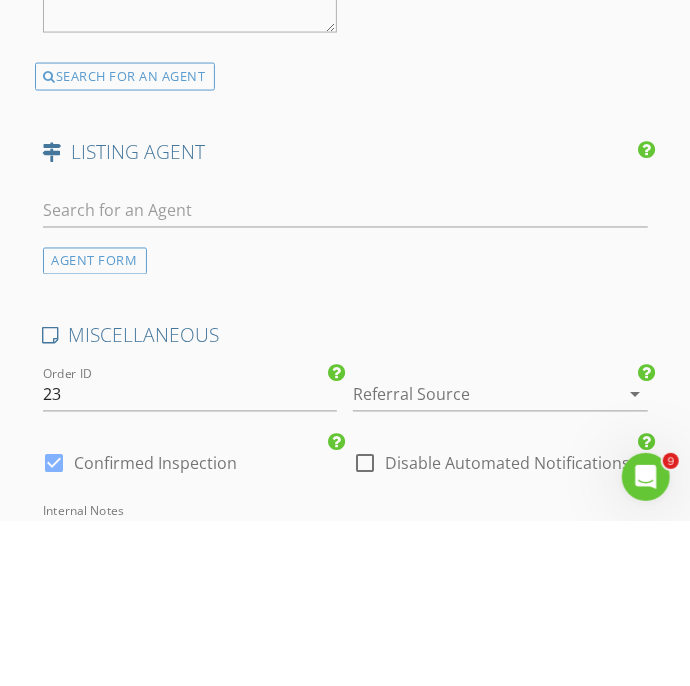 scroll, scrollTop: 3469, scrollLeft: 0, axis: vertical 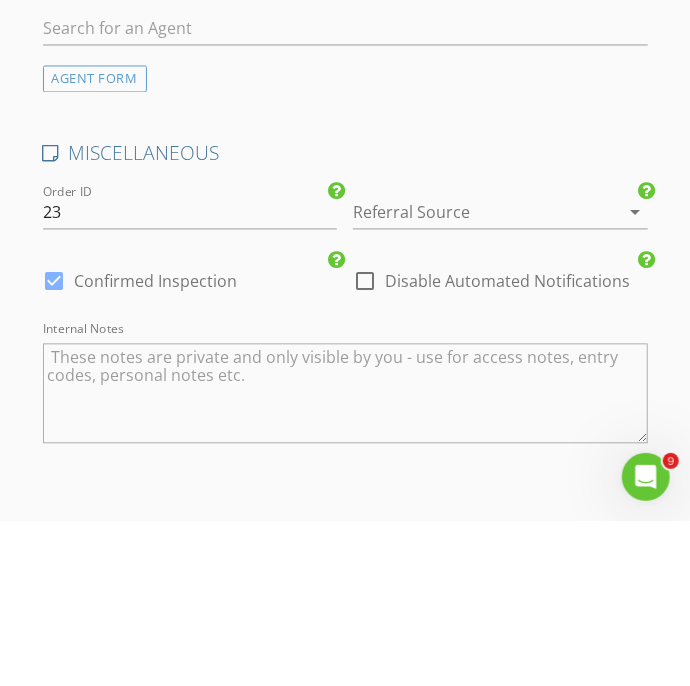 click on "Save Inspection" at bounding box center (345, 909) 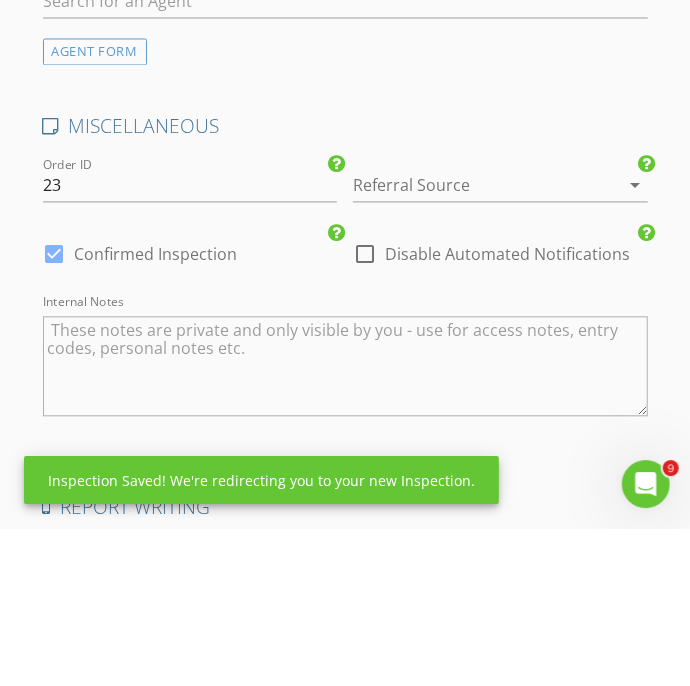 scroll, scrollTop: 3542, scrollLeft: 0, axis: vertical 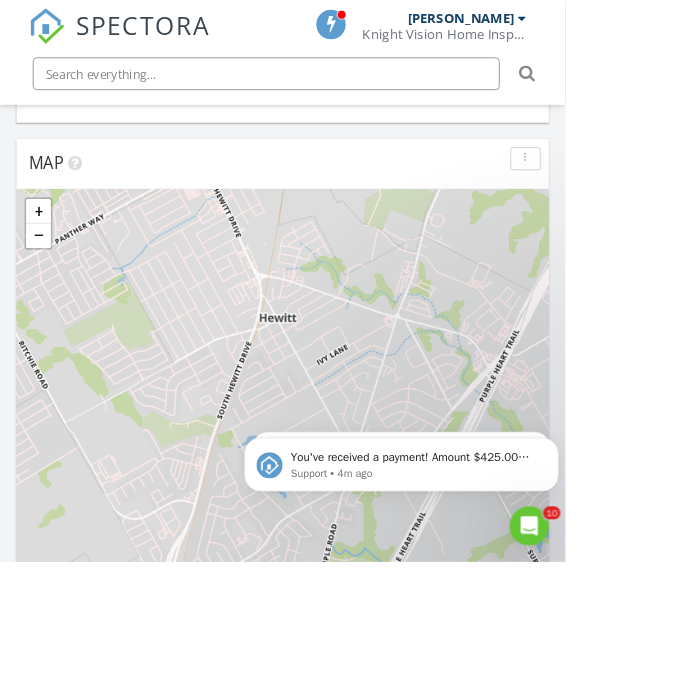 click at bounding box center (533, 530) 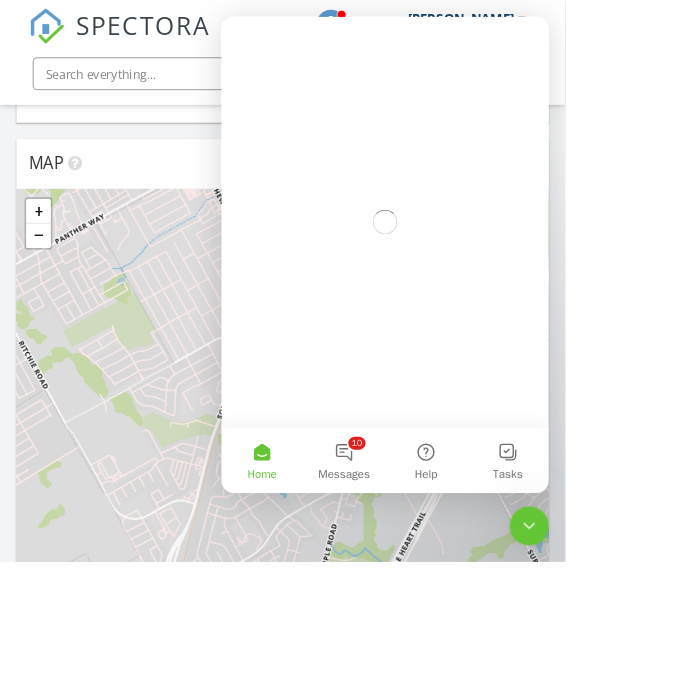 scroll, scrollTop: 0, scrollLeft: 0, axis: both 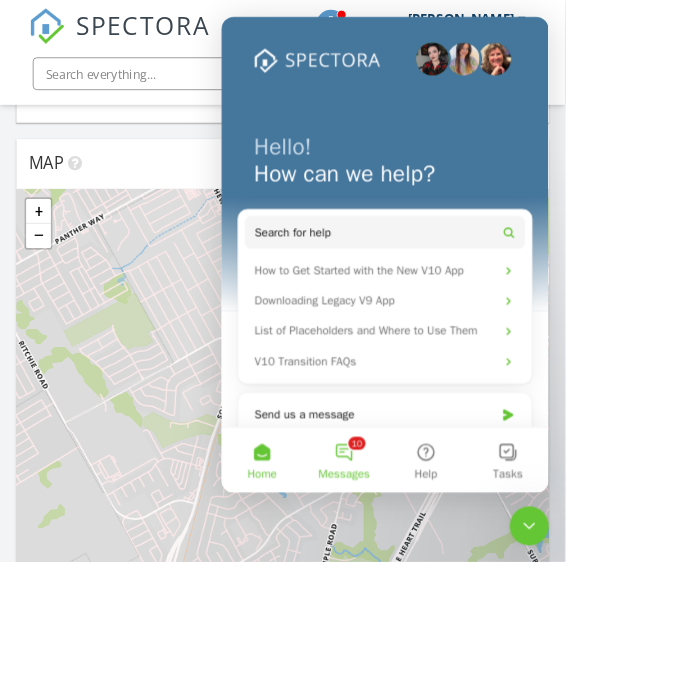 click on "10 Messages" at bounding box center [371, 558] 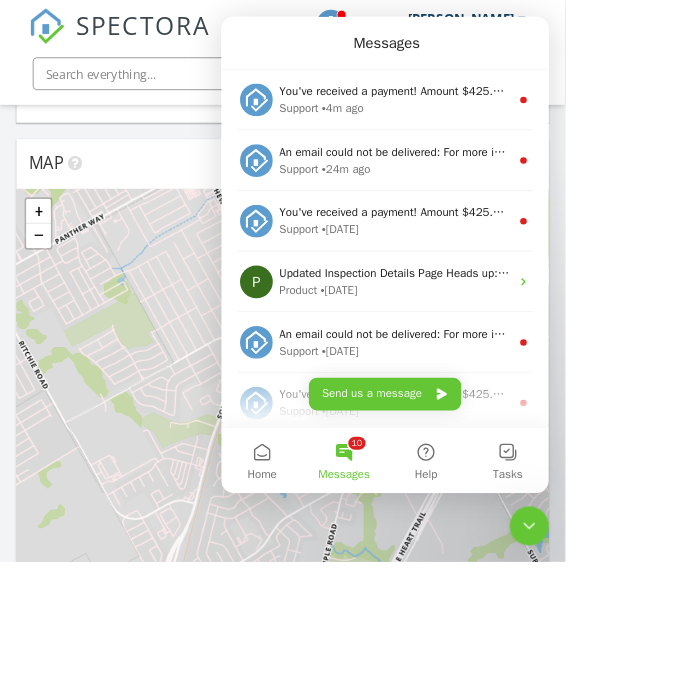 click 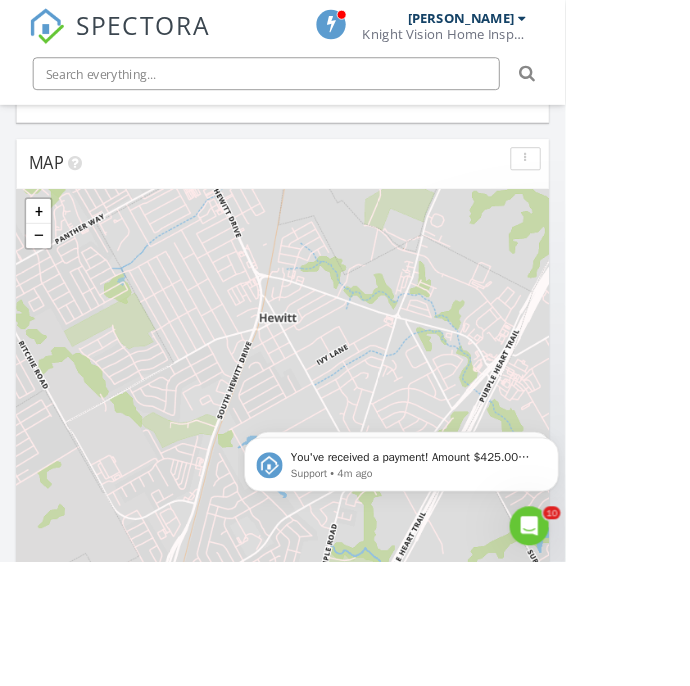scroll, scrollTop: 0, scrollLeft: 0, axis: both 